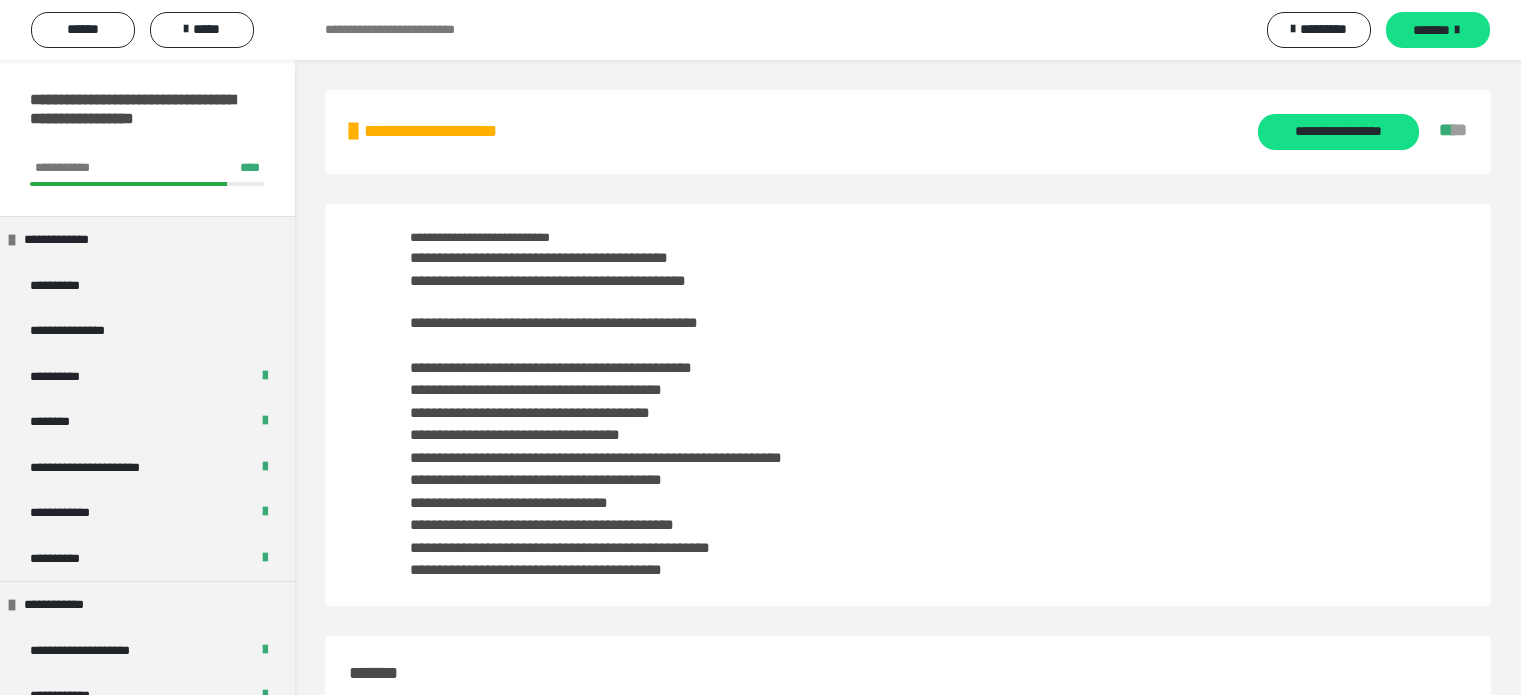 scroll, scrollTop: 2535, scrollLeft: 0, axis: vertical 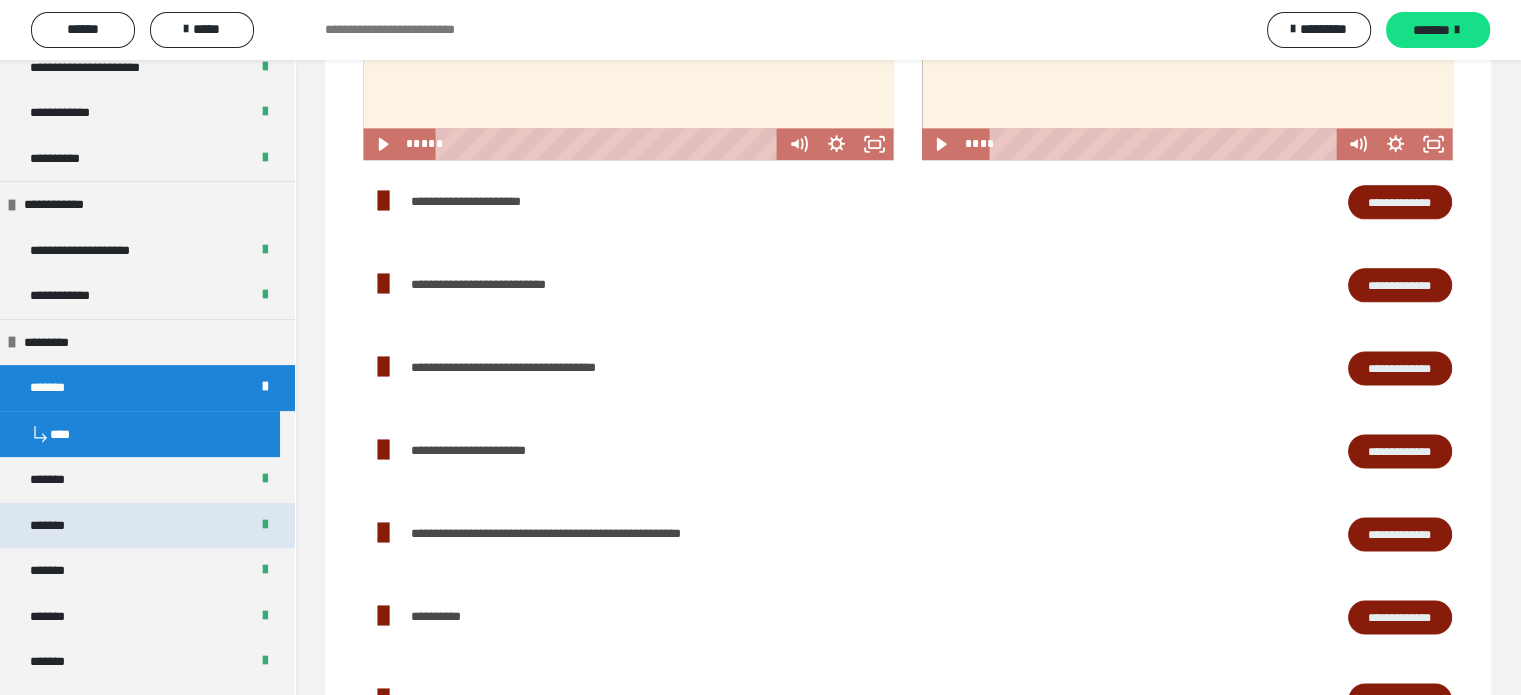 click on "*******" at bounding box center [147, 526] 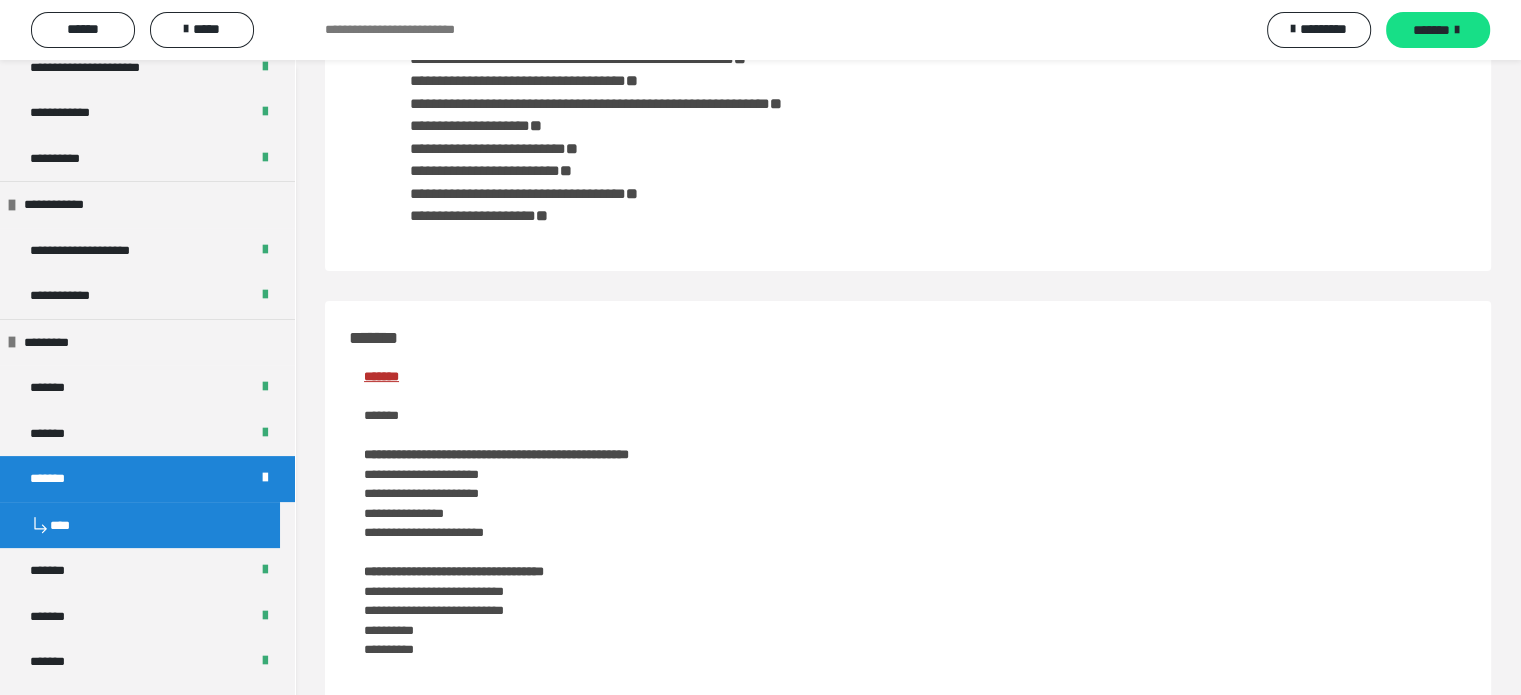 scroll, scrollTop: 0, scrollLeft: 0, axis: both 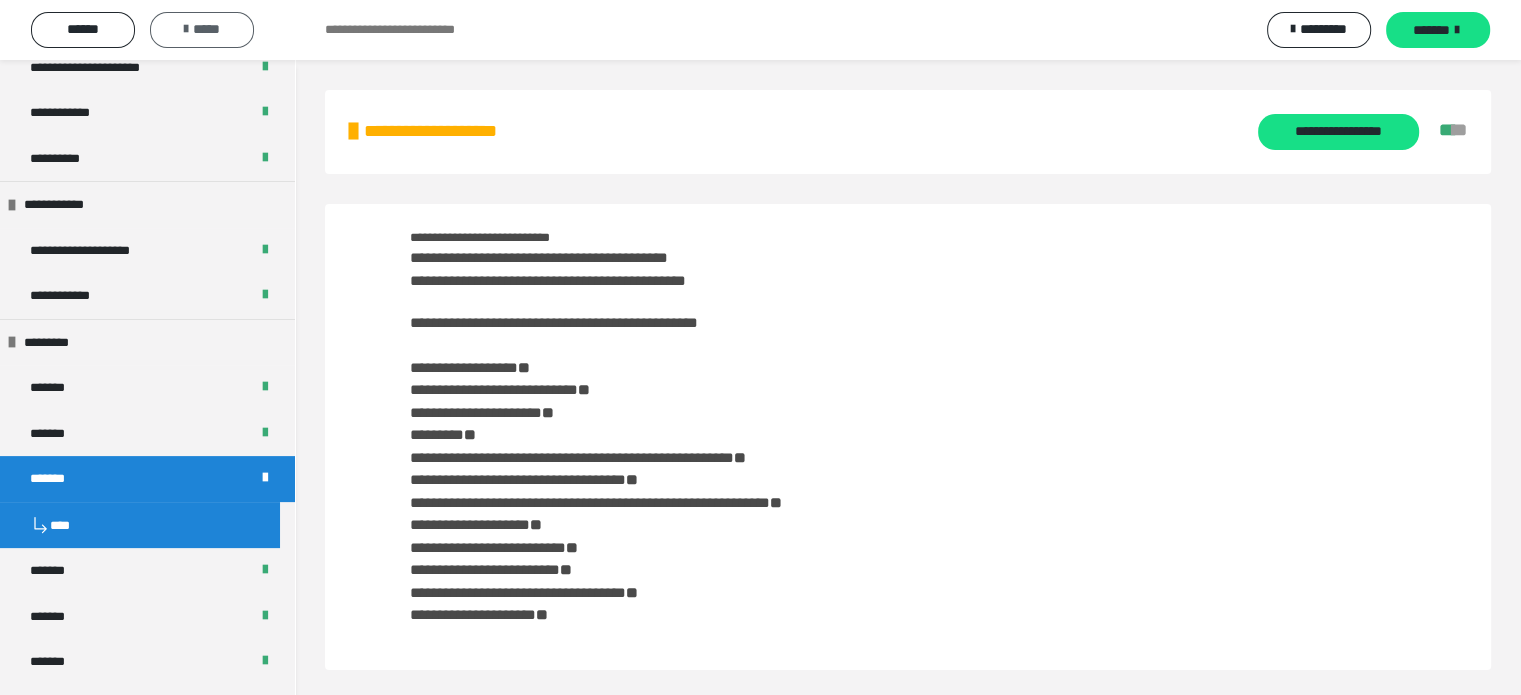 click on "*****" at bounding box center [202, 29] 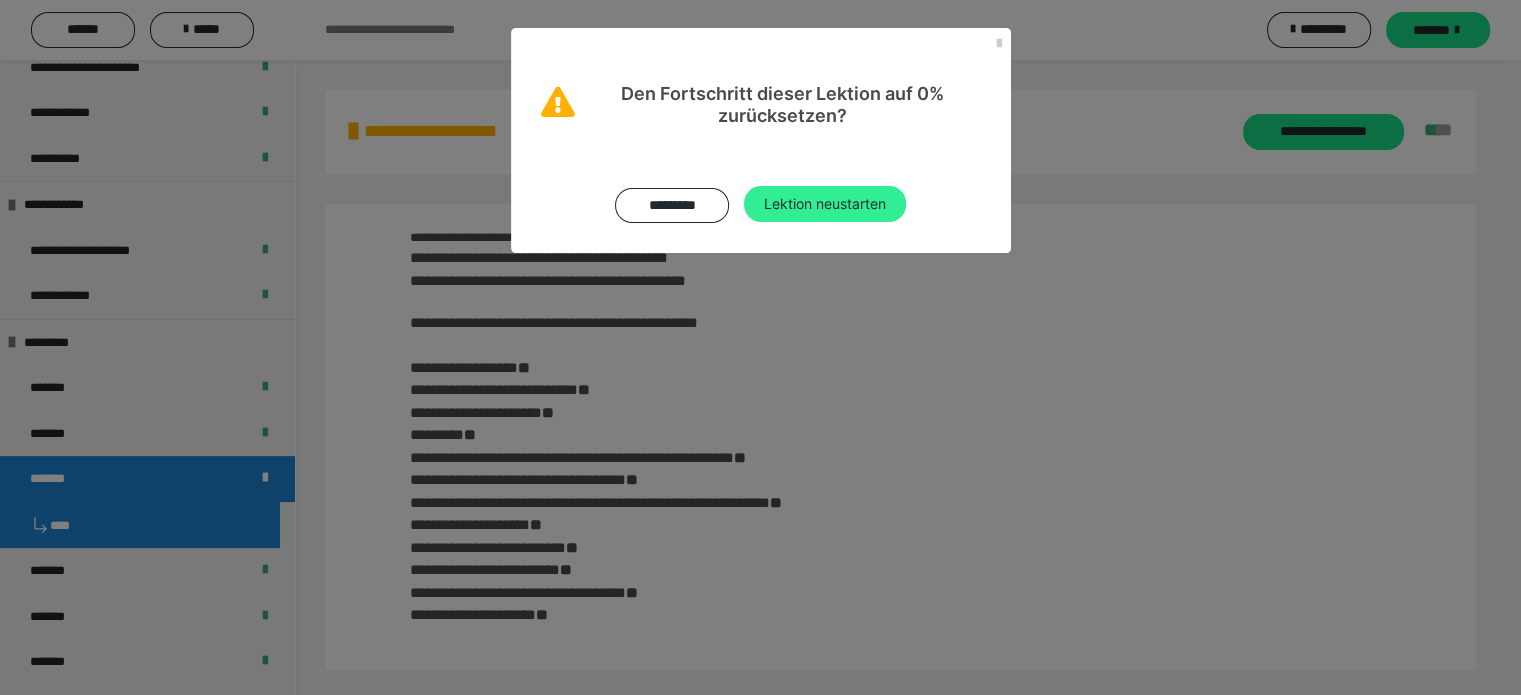 click on "Lektion neustarten" at bounding box center (825, 204) 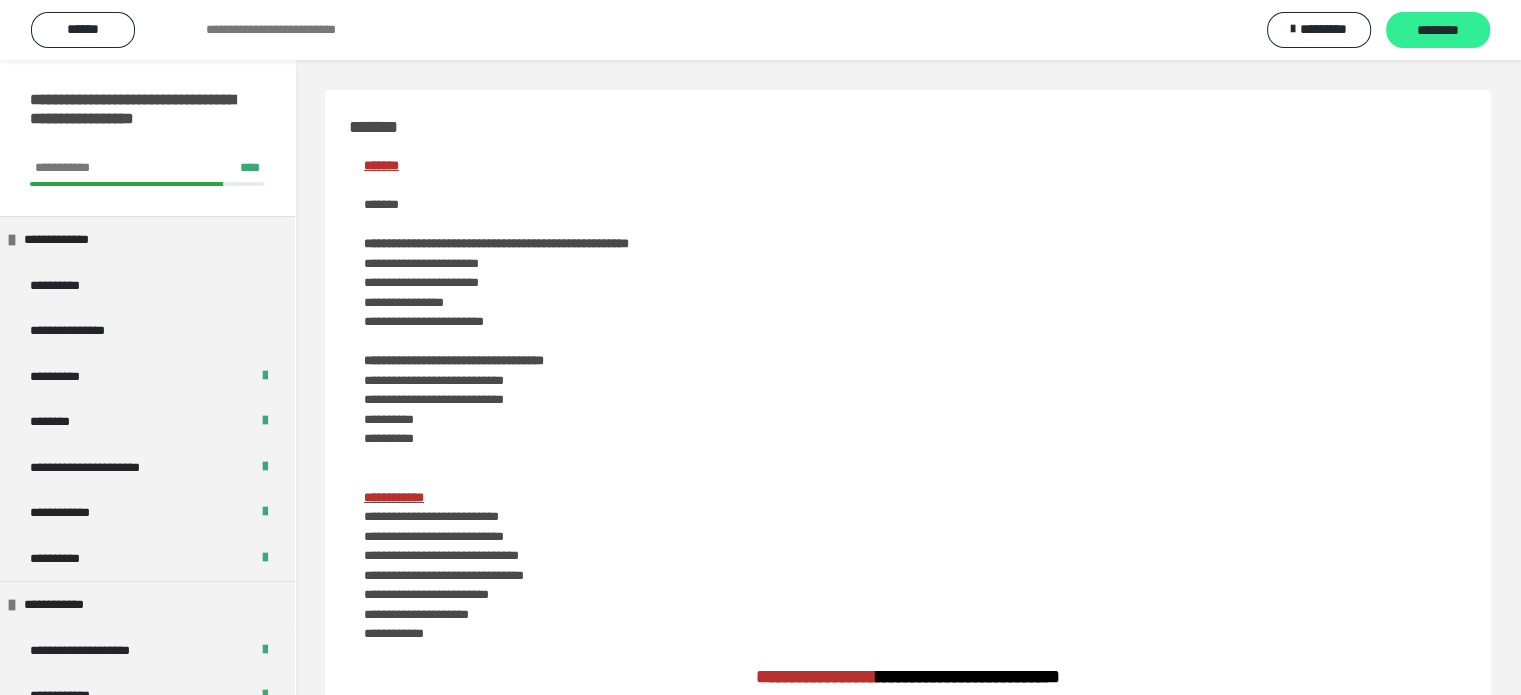 click on "********" at bounding box center (1438, 31) 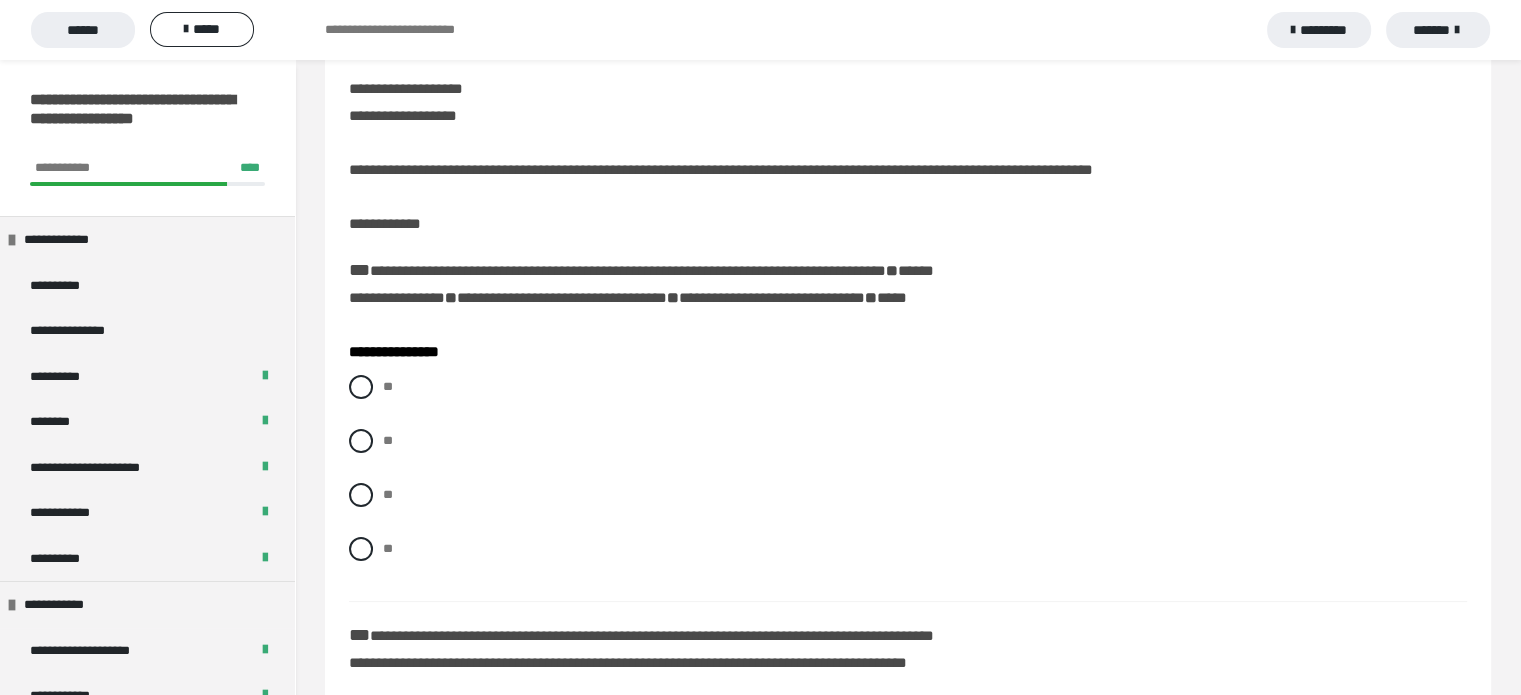 scroll, scrollTop: 100, scrollLeft: 0, axis: vertical 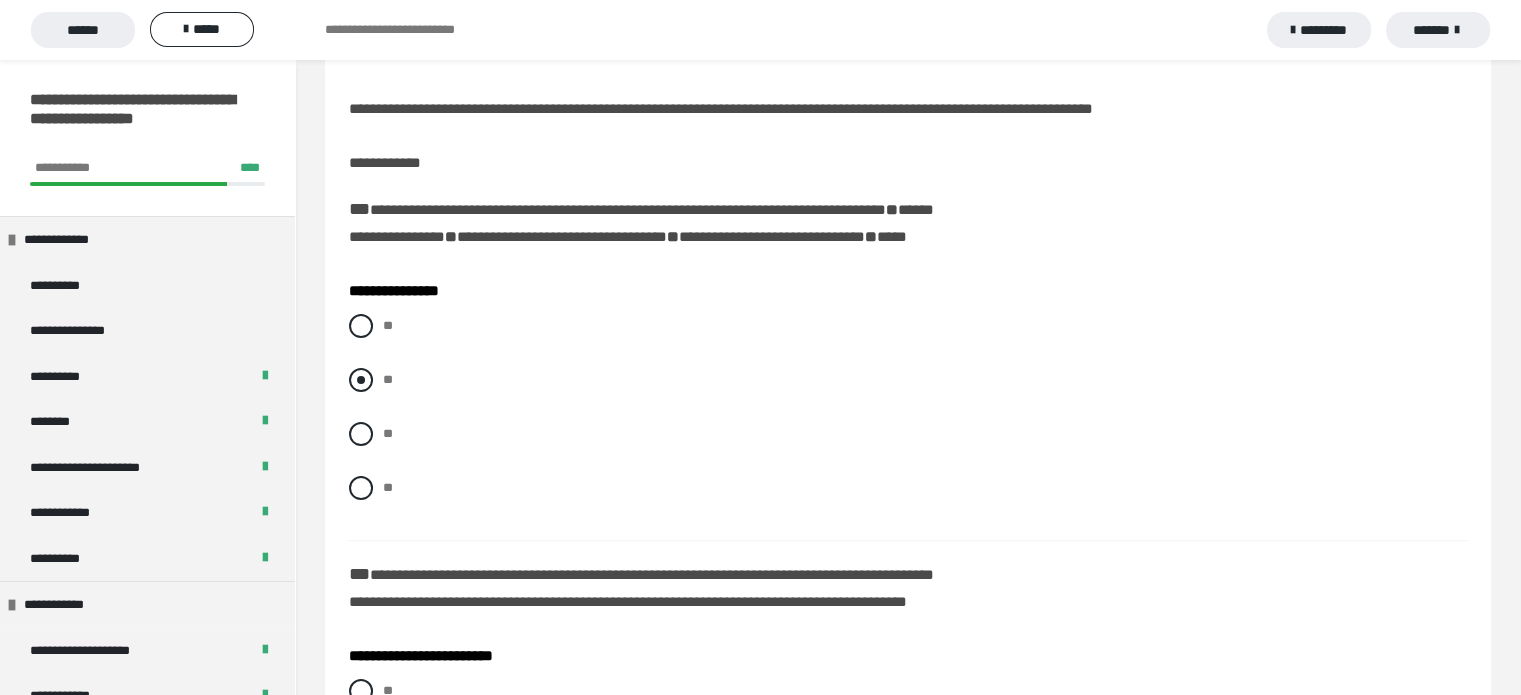 click at bounding box center [361, 380] 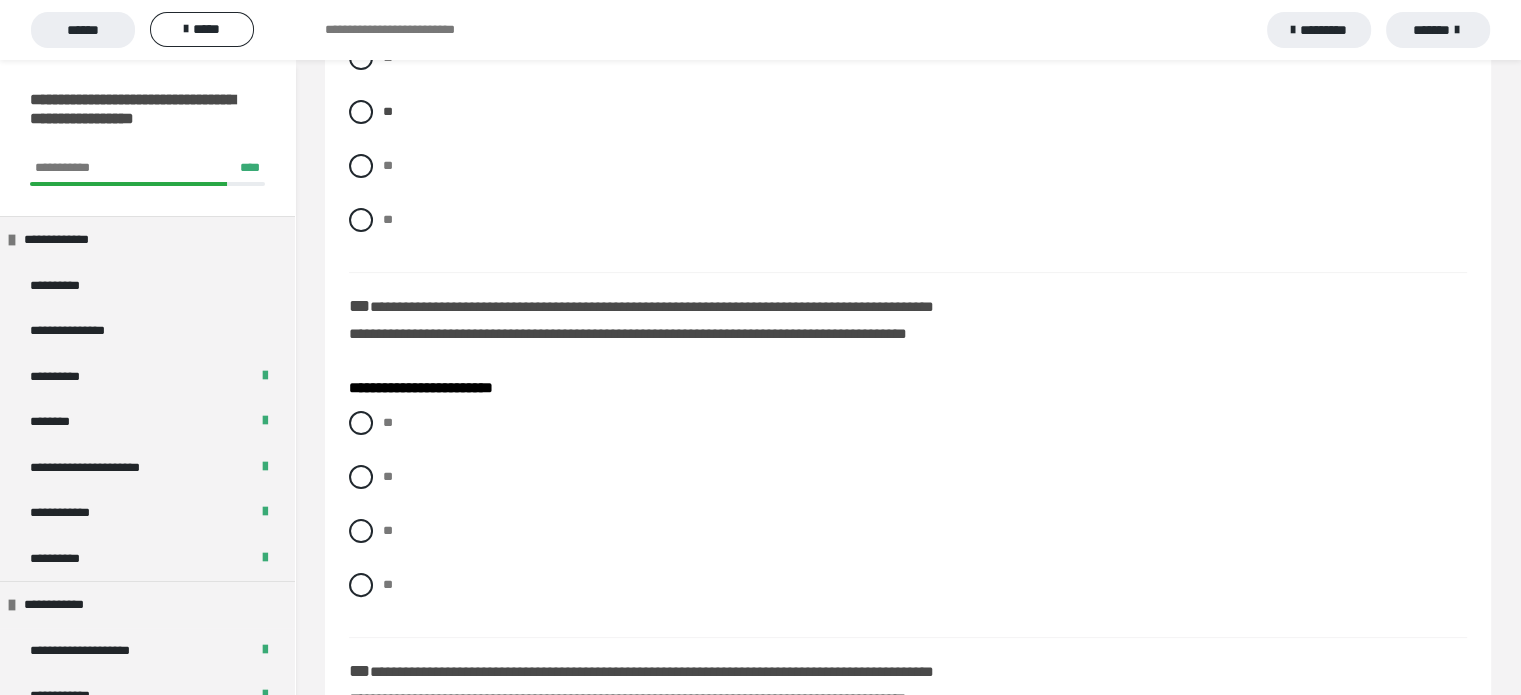 scroll, scrollTop: 400, scrollLeft: 0, axis: vertical 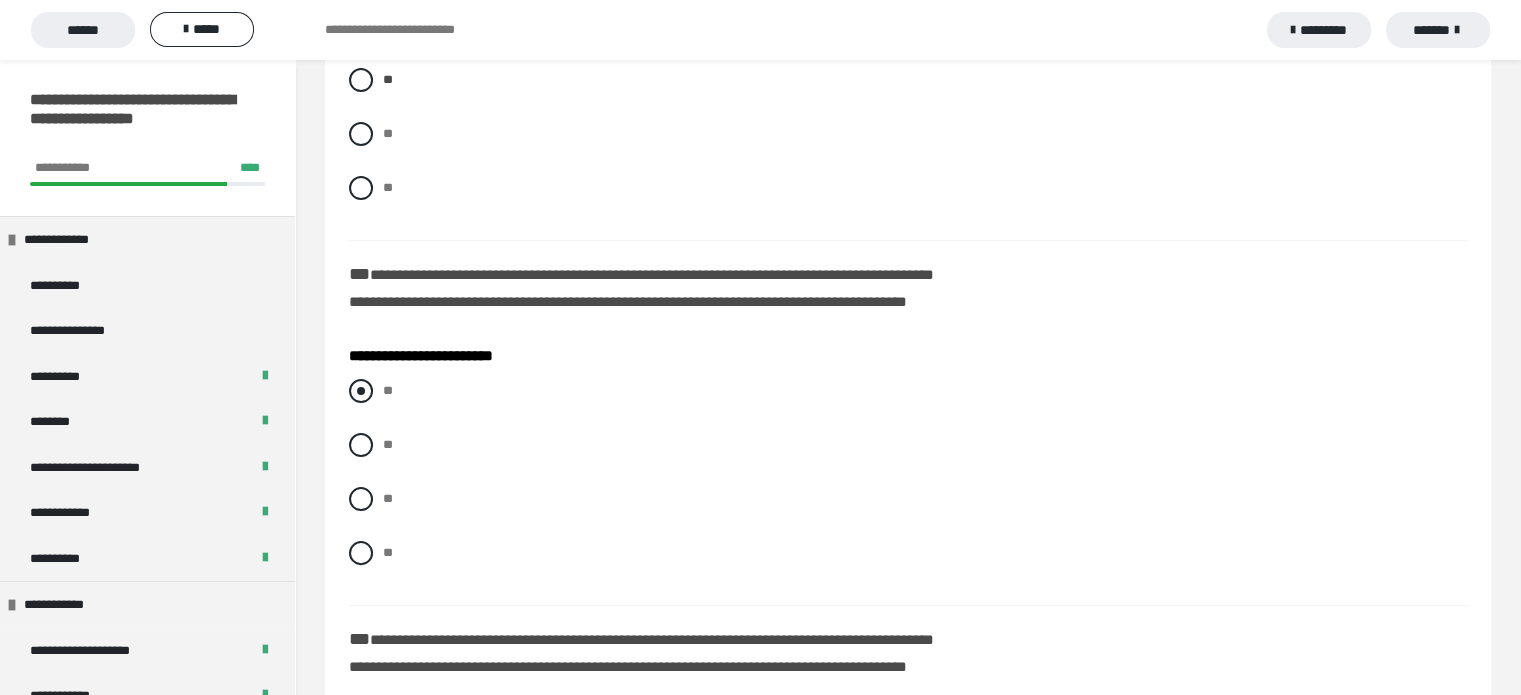 click at bounding box center (361, 391) 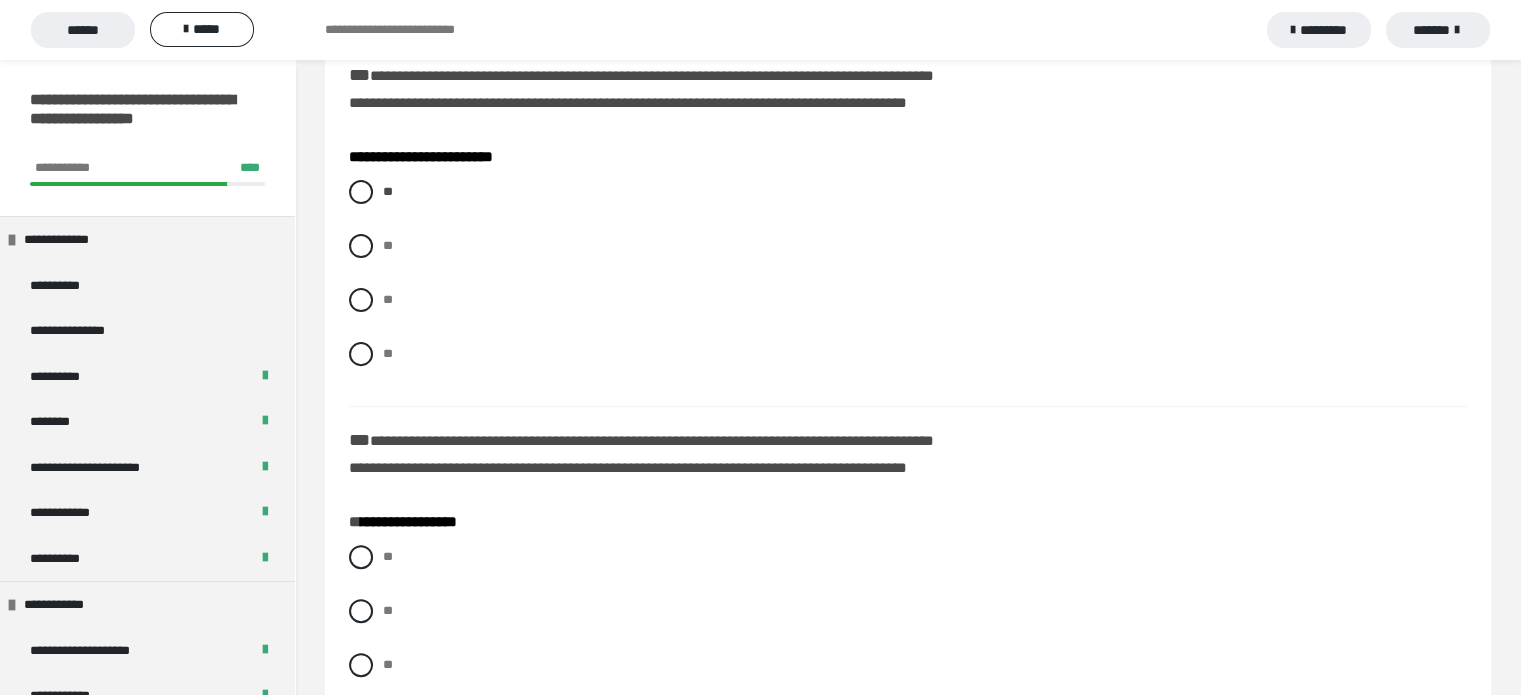 scroll, scrollTop: 600, scrollLeft: 0, axis: vertical 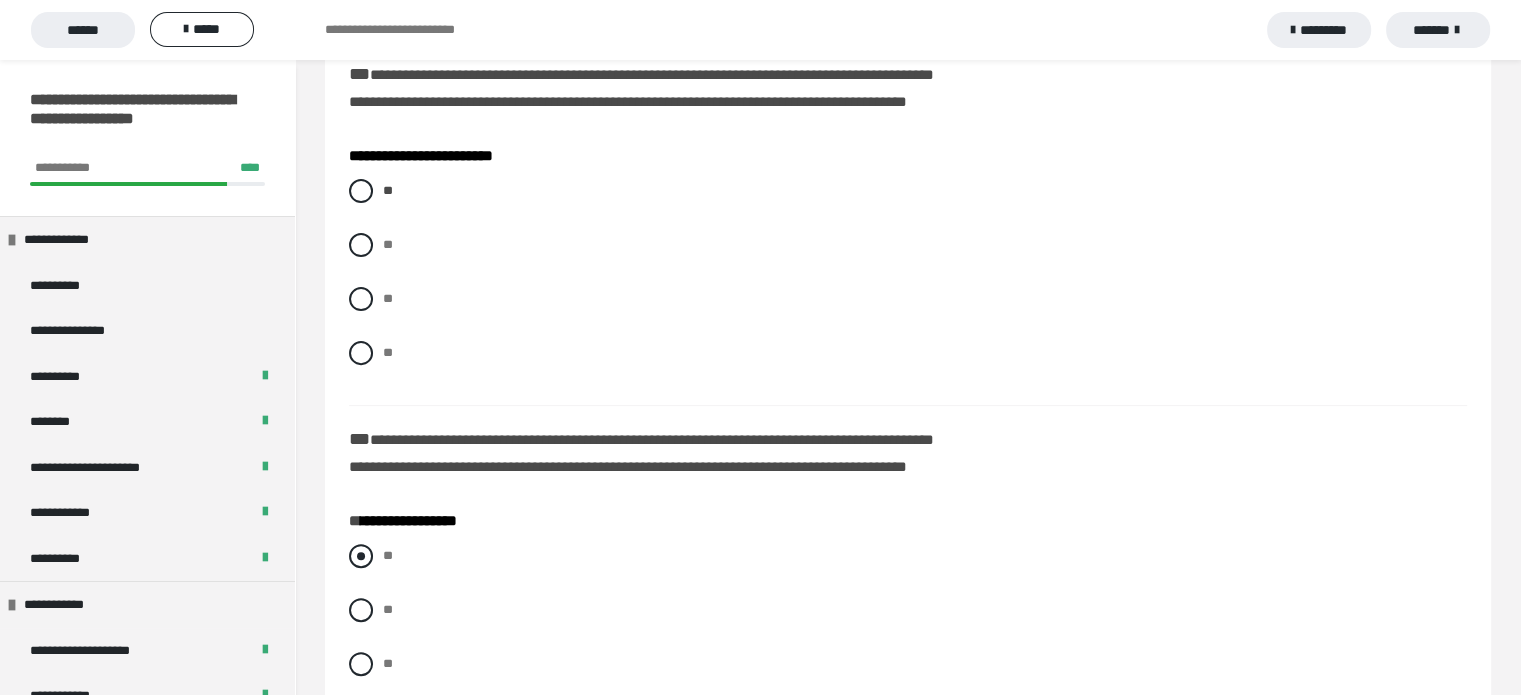 click at bounding box center (361, 556) 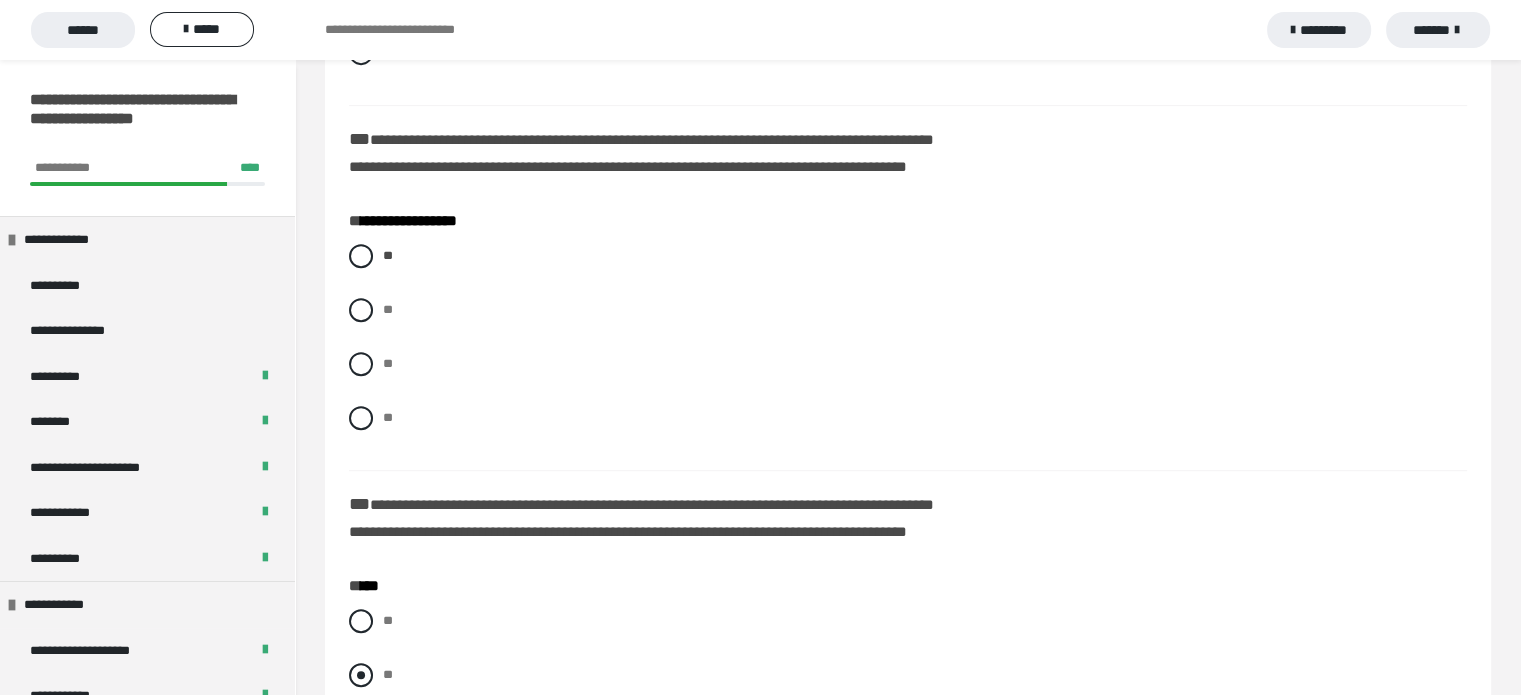 scroll, scrollTop: 1000, scrollLeft: 0, axis: vertical 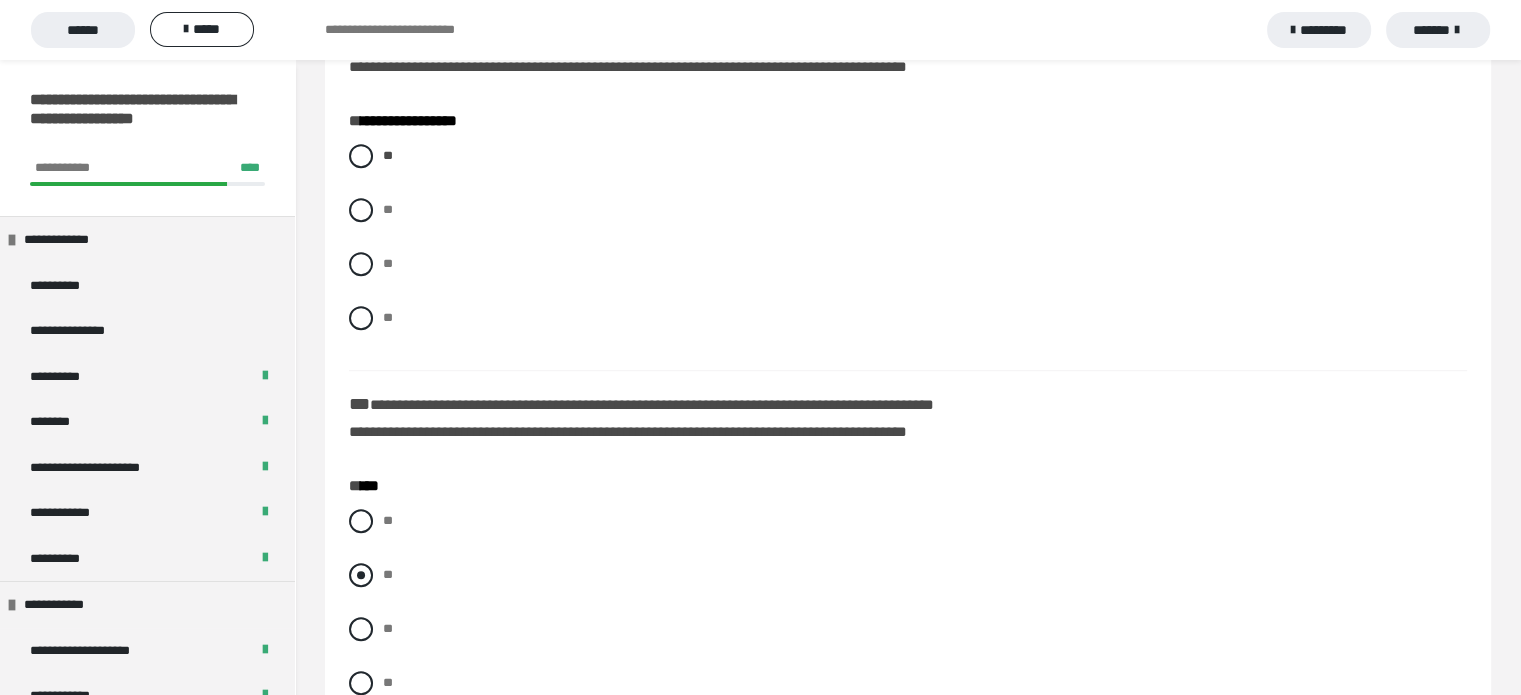 click at bounding box center (361, 575) 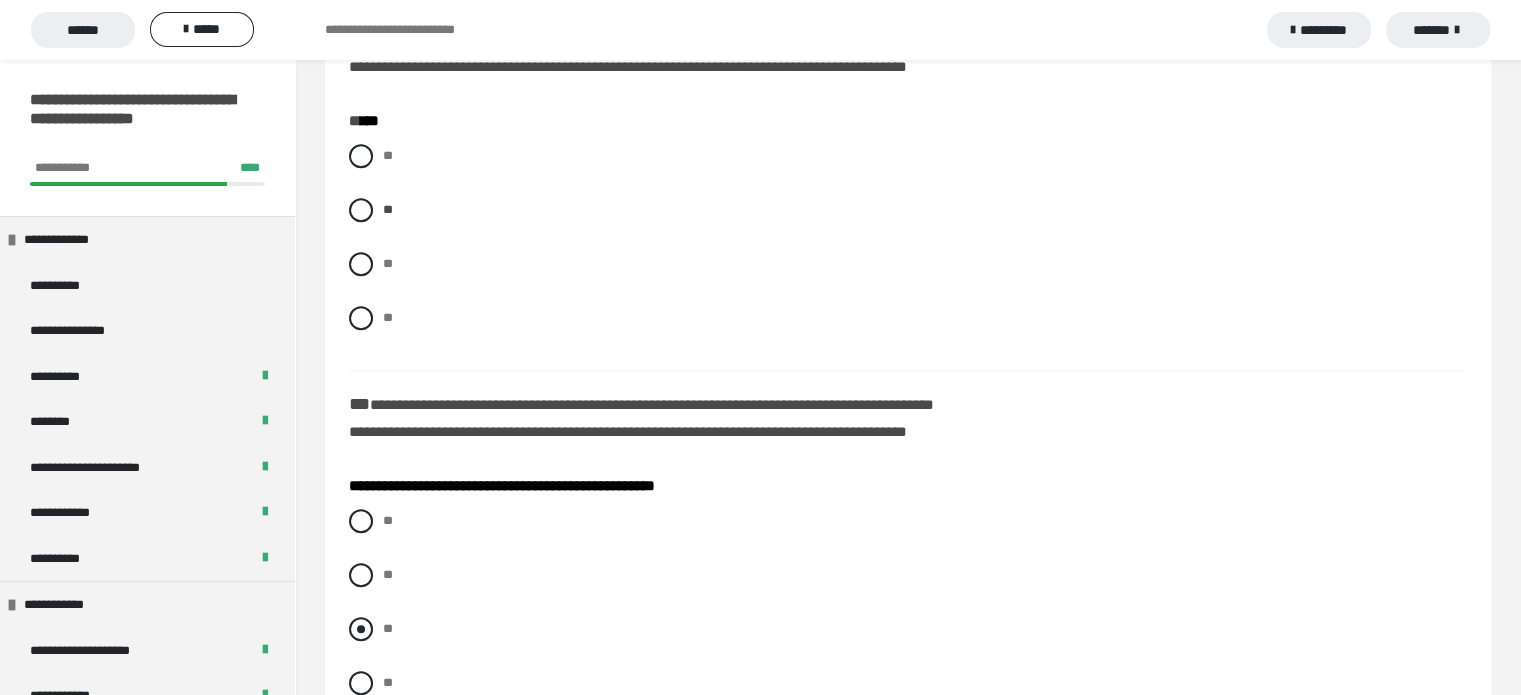 scroll, scrollTop: 1400, scrollLeft: 0, axis: vertical 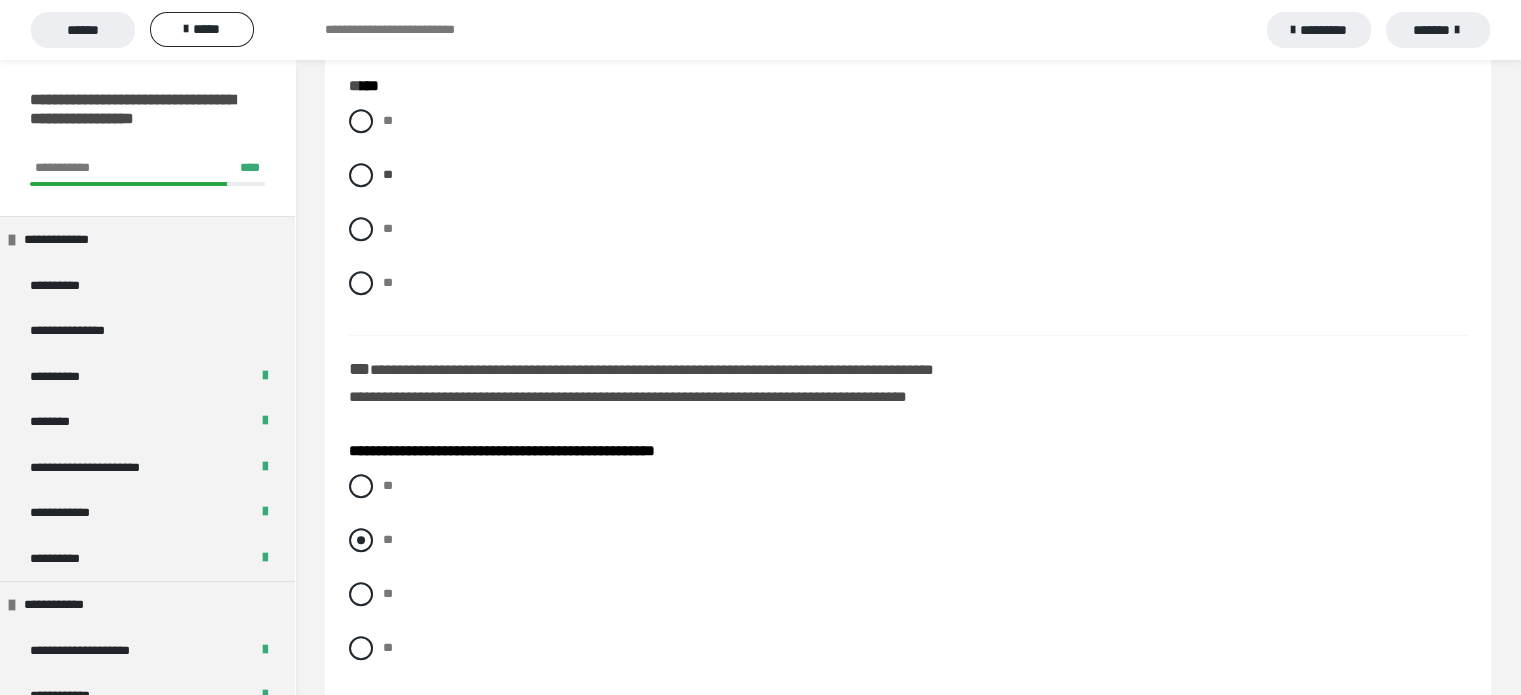 click at bounding box center [361, 540] 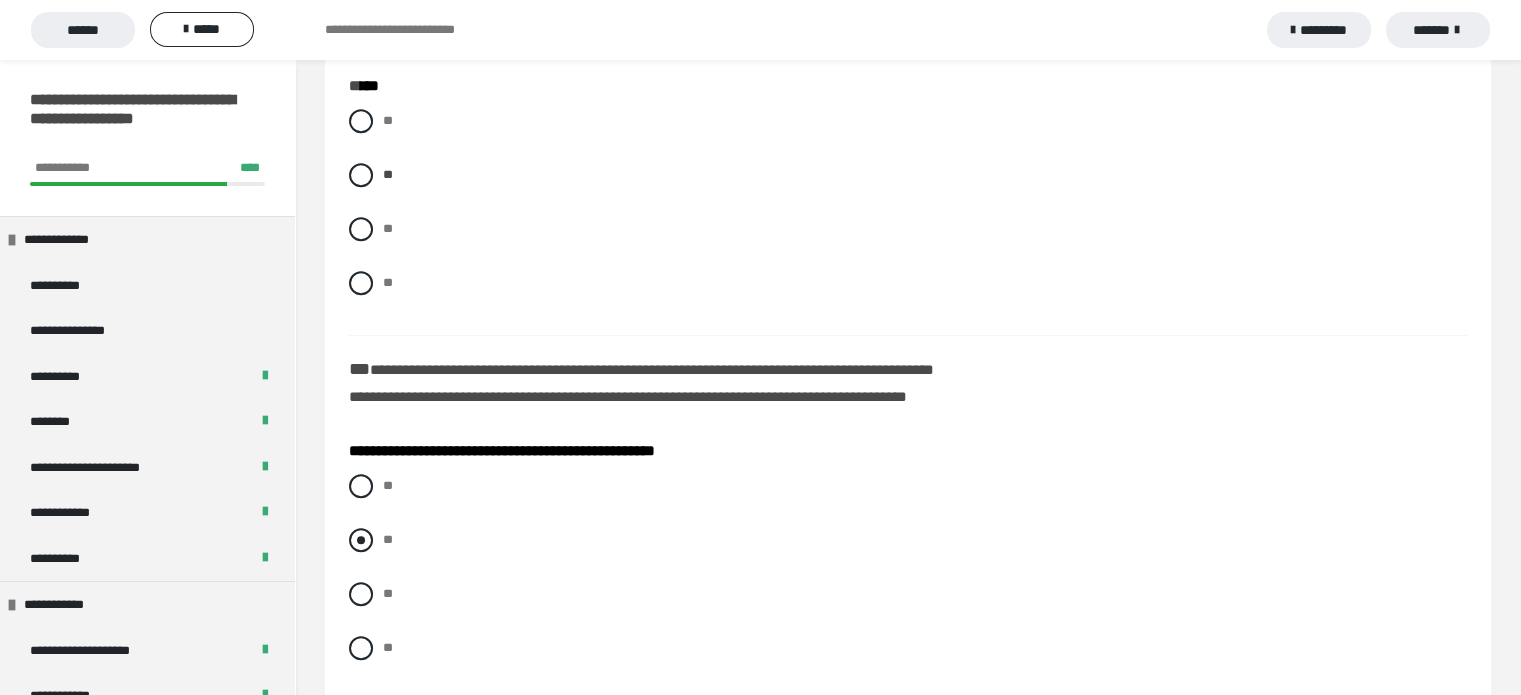radio on "****" 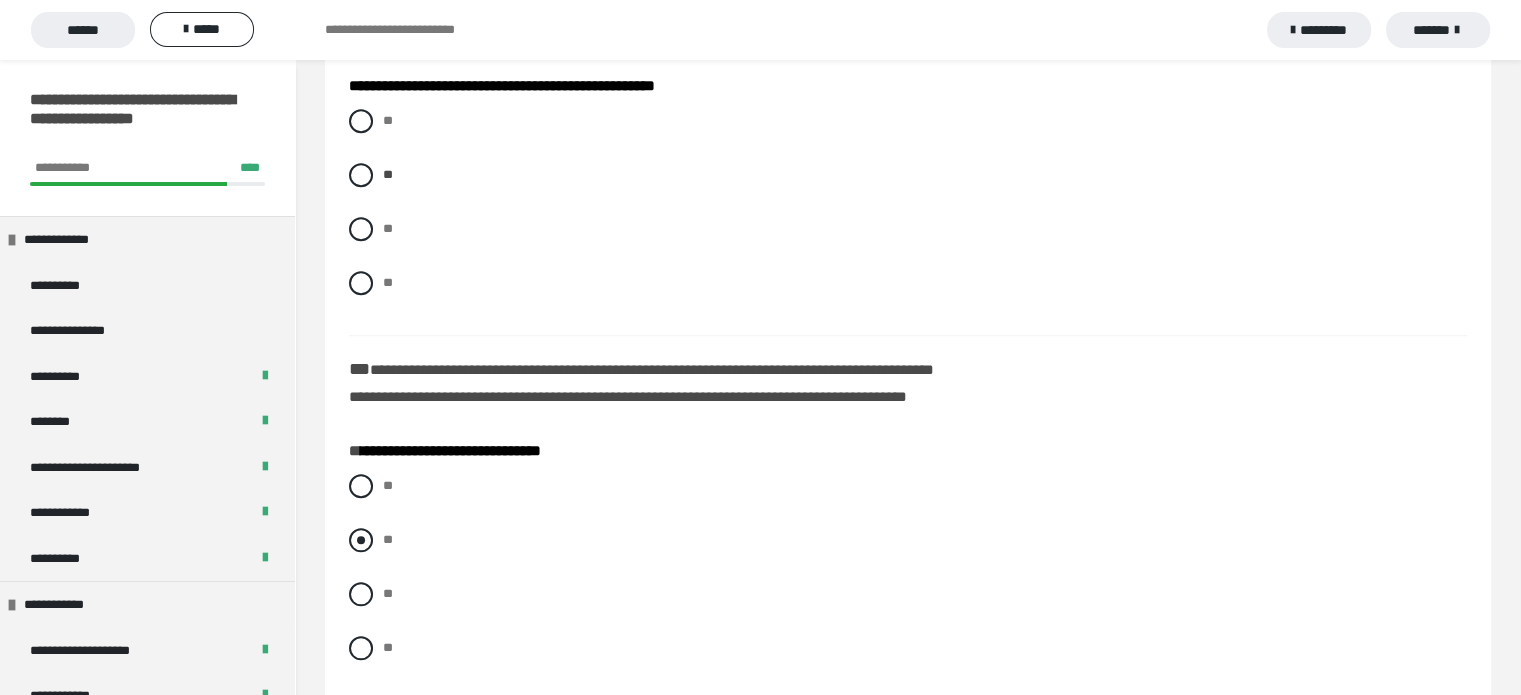 scroll, scrollTop: 1800, scrollLeft: 0, axis: vertical 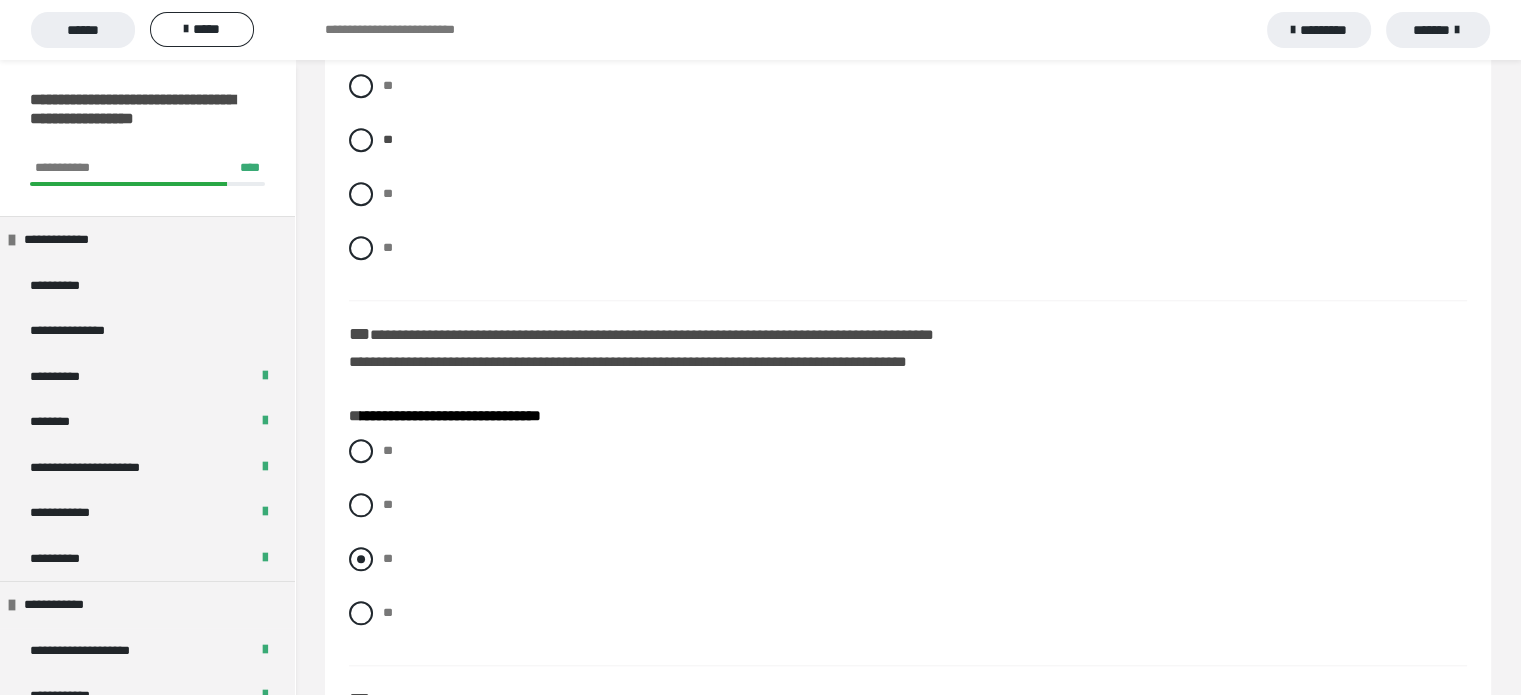 click on "**" at bounding box center (908, 559) 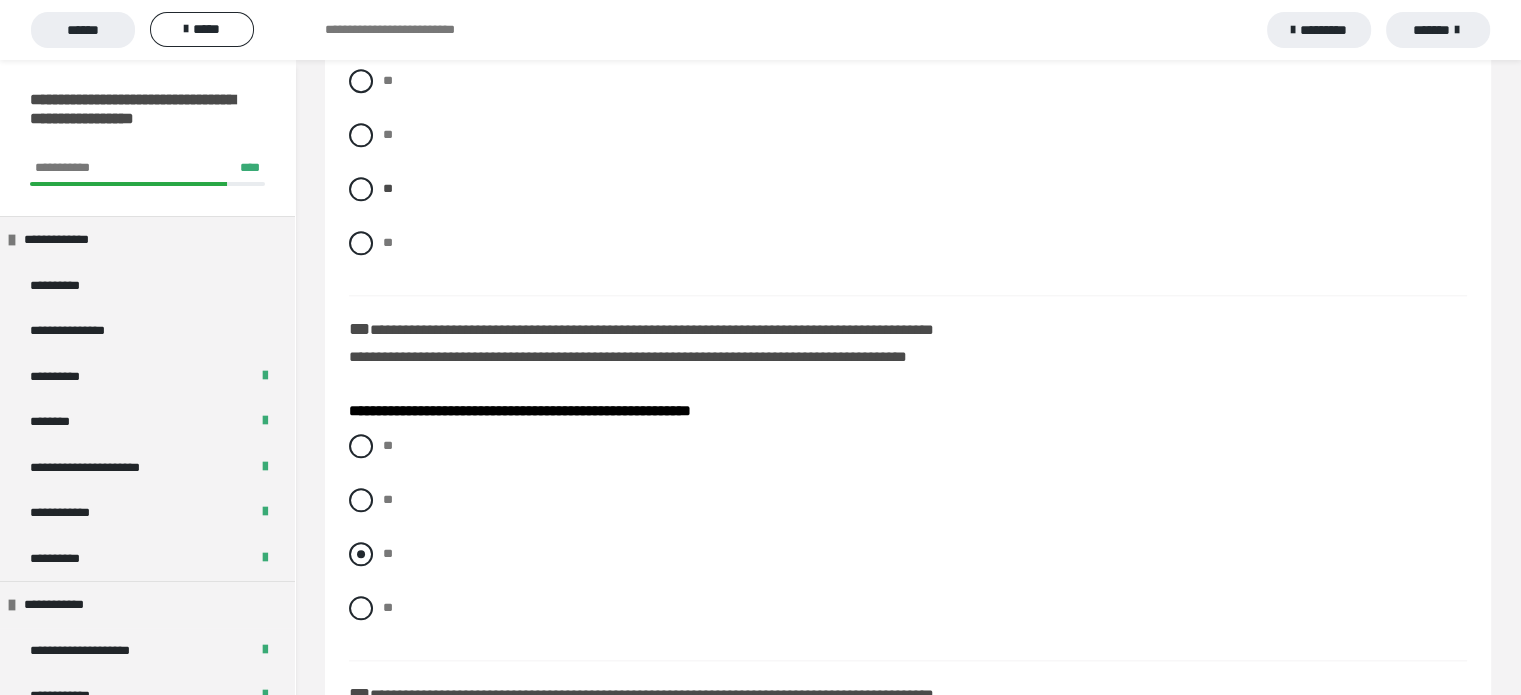 scroll, scrollTop: 2200, scrollLeft: 0, axis: vertical 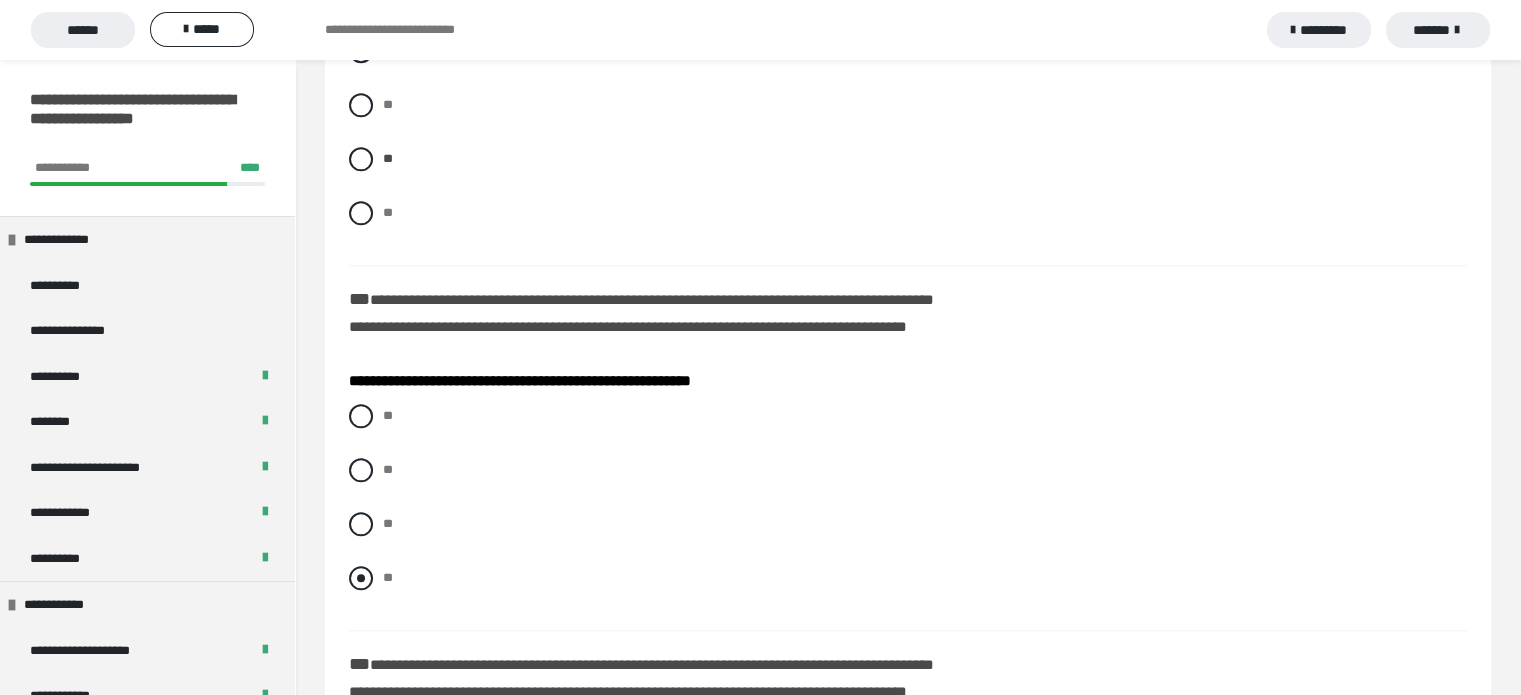 click at bounding box center (361, 578) 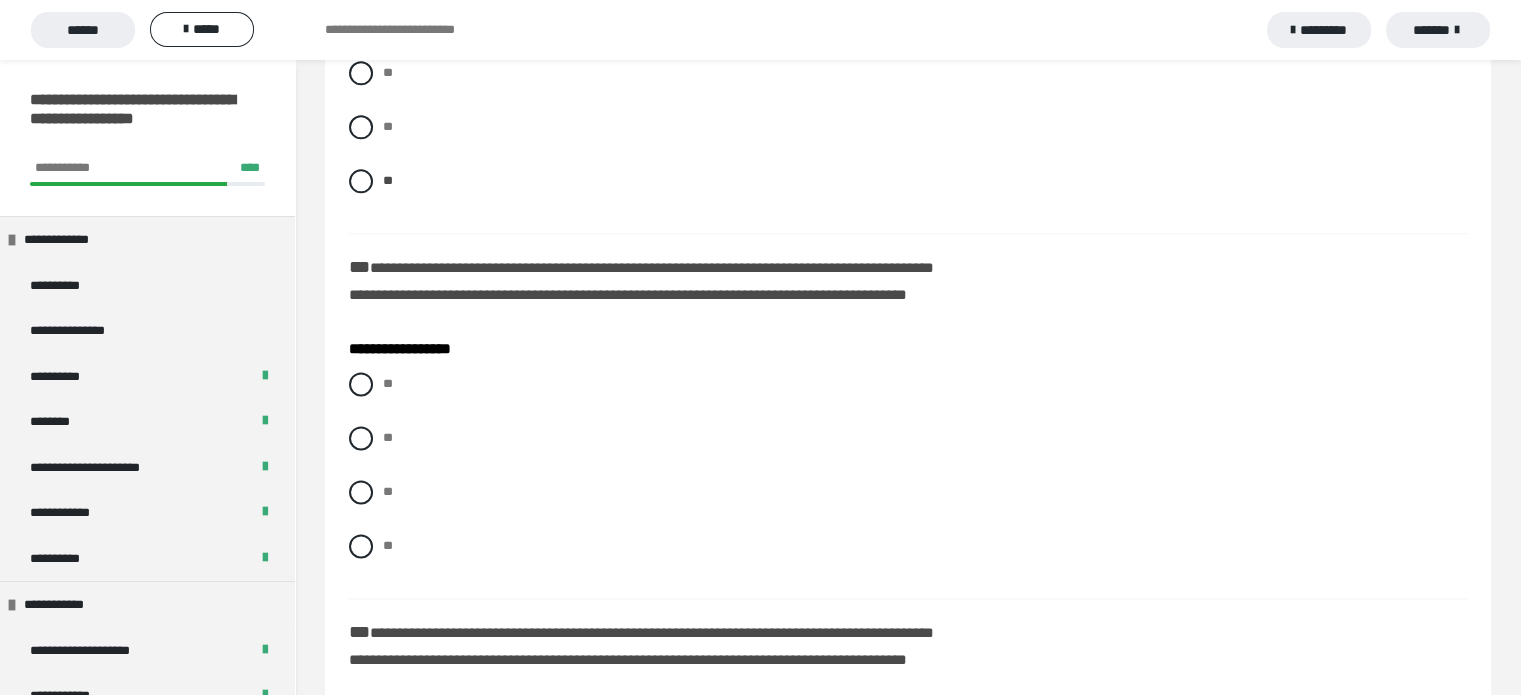 scroll, scrollTop: 2600, scrollLeft: 0, axis: vertical 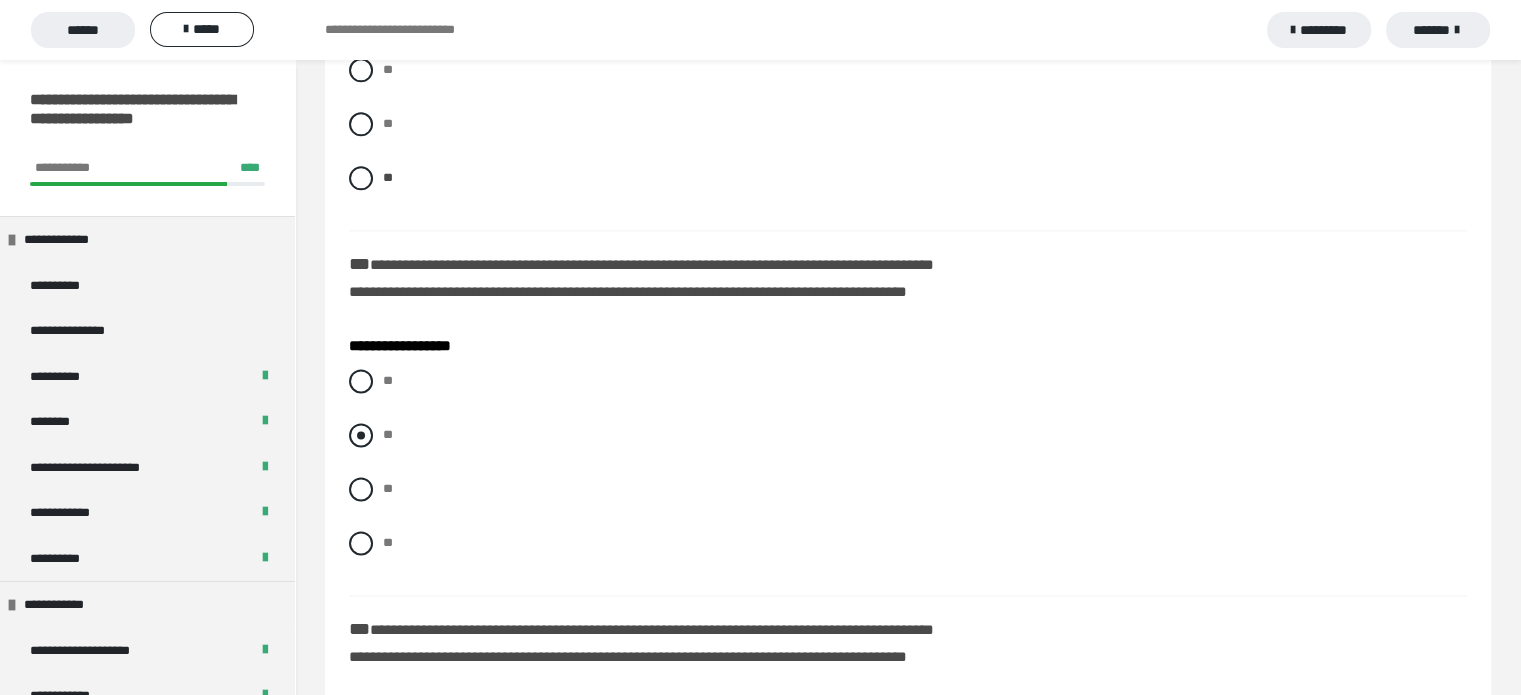 click on "**" at bounding box center (908, 435) 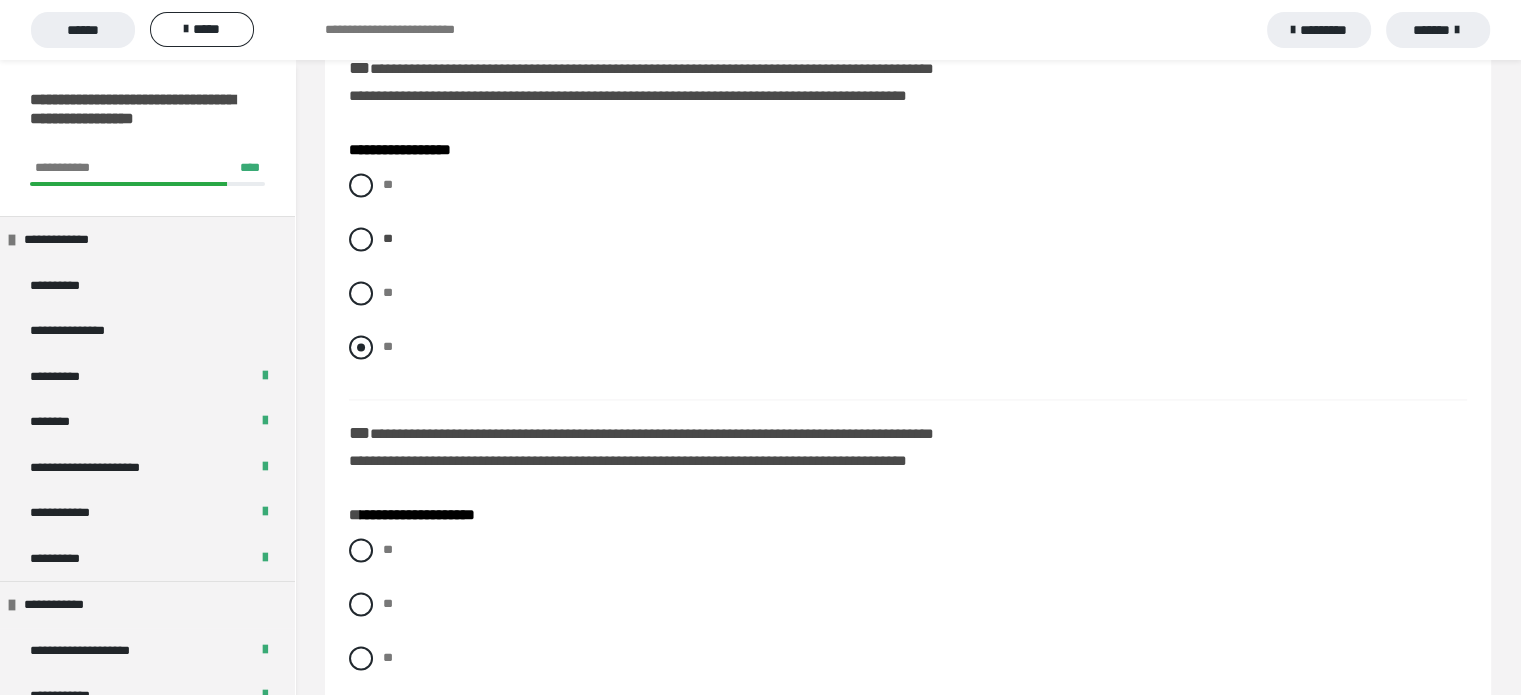 scroll, scrollTop: 2800, scrollLeft: 0, axis: vertical 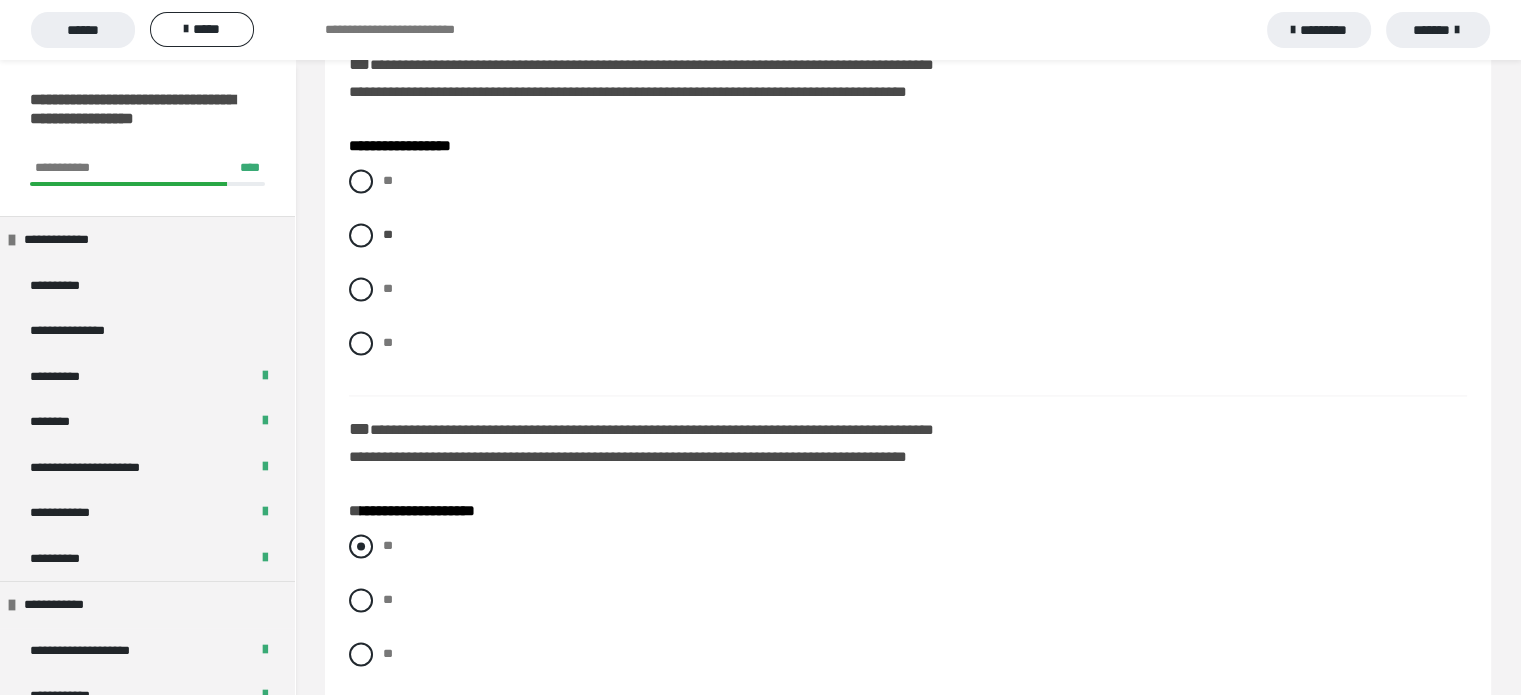 click on "**" at bounding box center [388, 545] 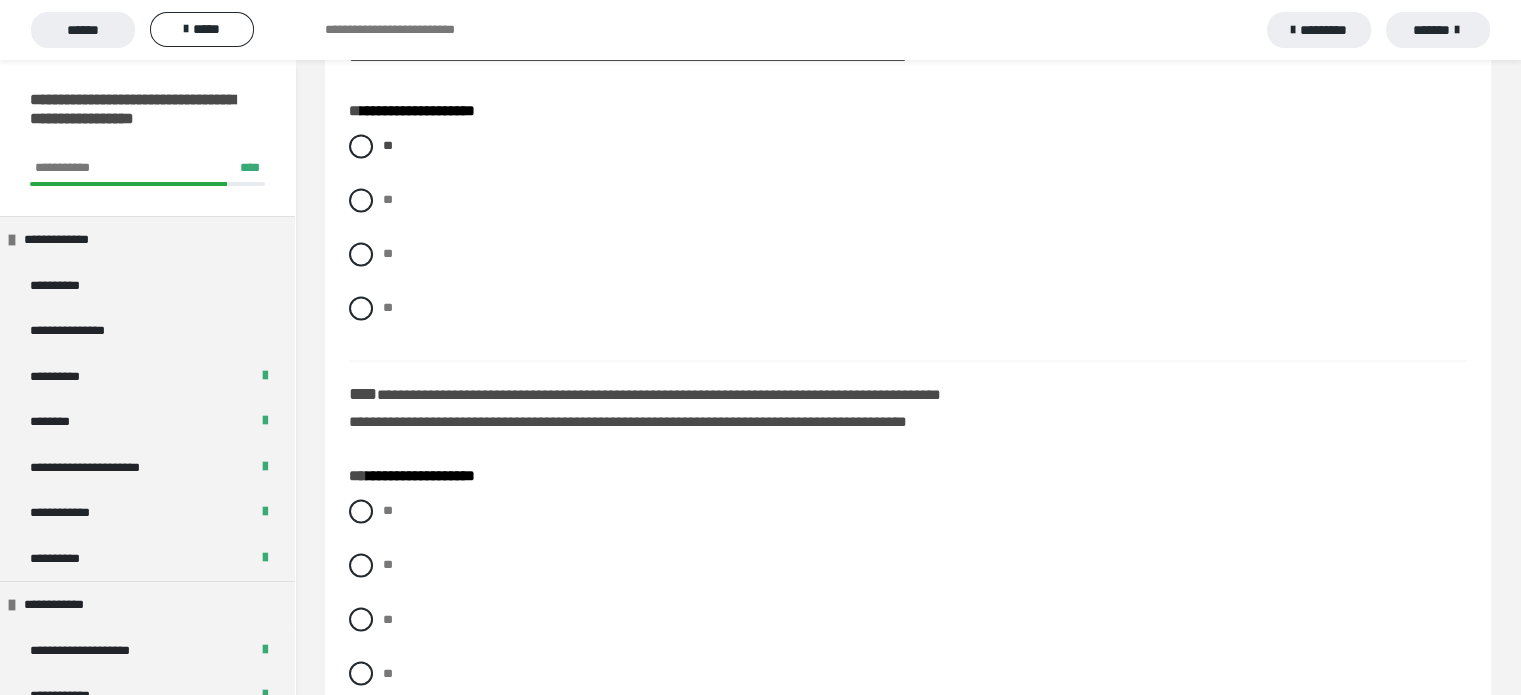 scroll, scrollTop: 3300, scrollLeft: 0, axis: vertical 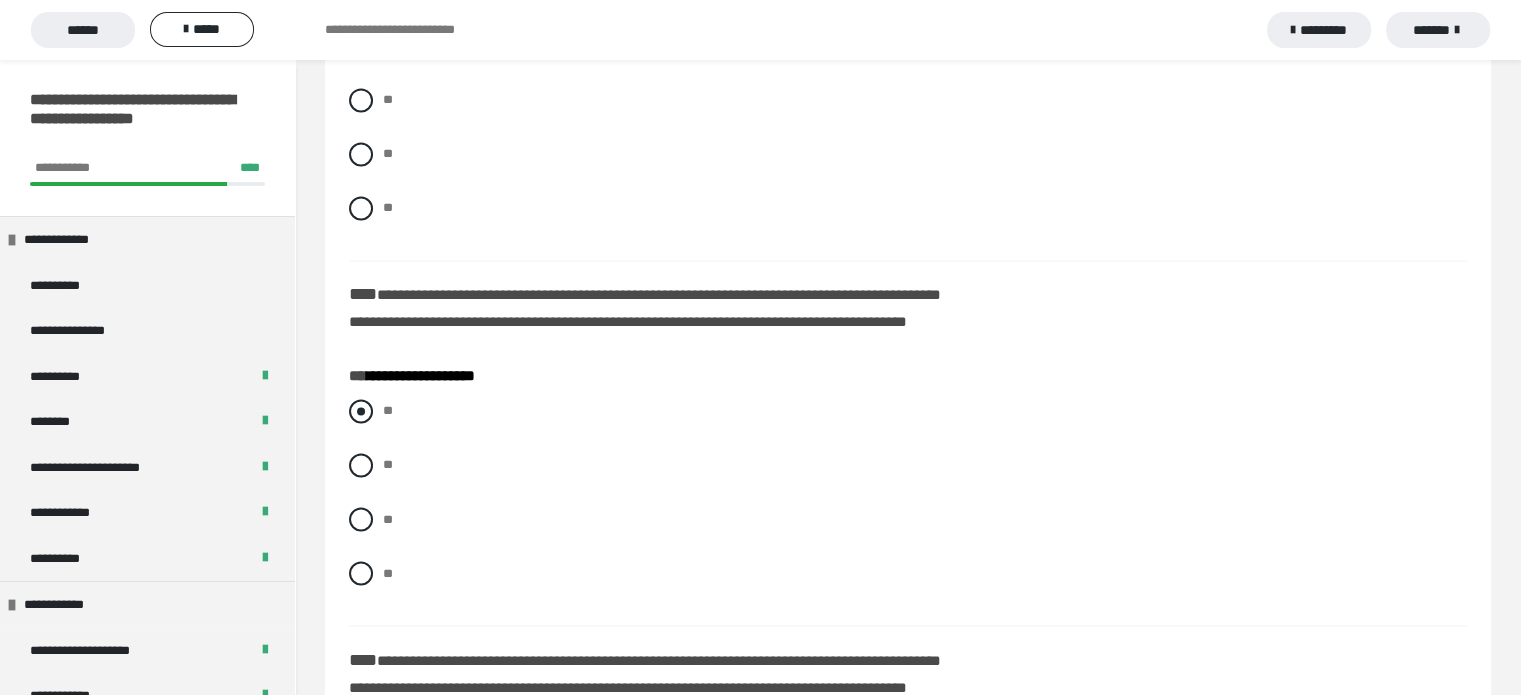 click on "**" at bounding box center (388, 410) 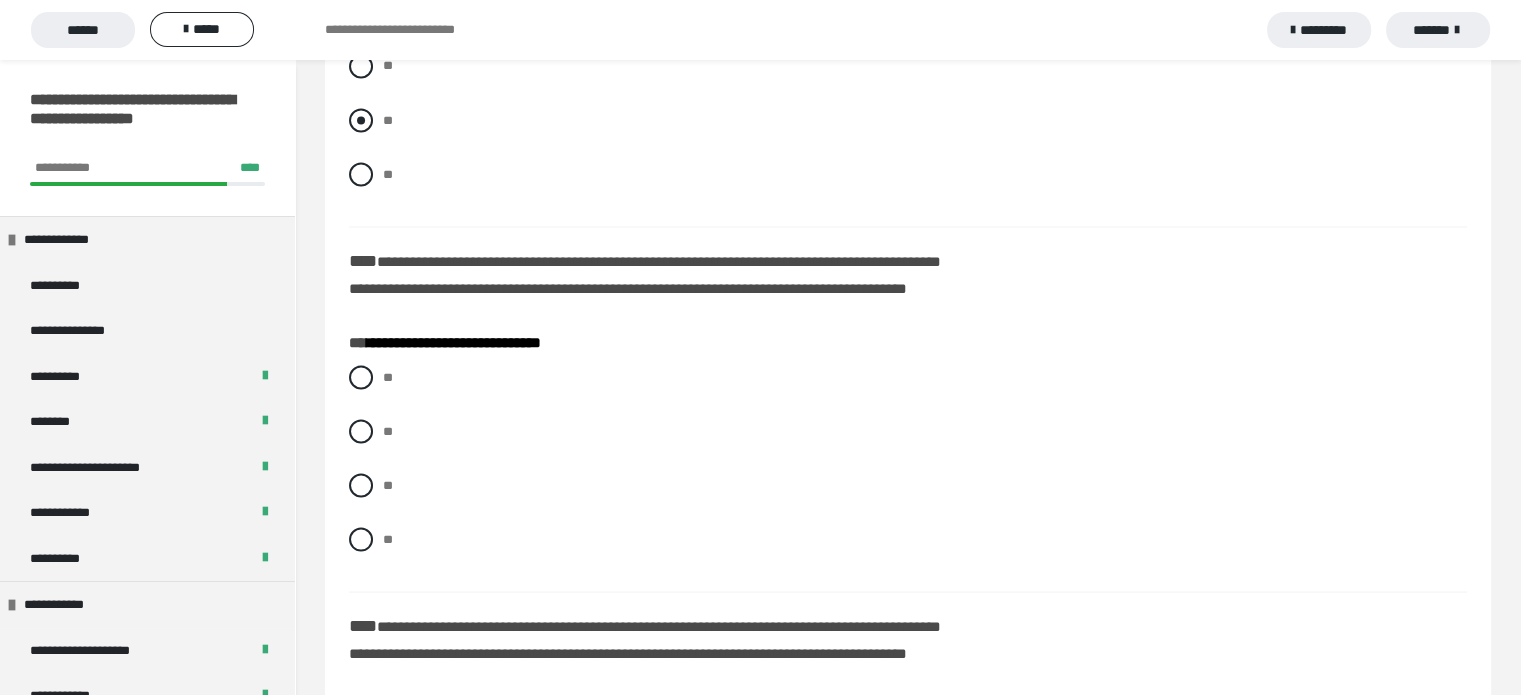 scroll, scrollTop: 3700, scrollLeft: 0, axis: vertical 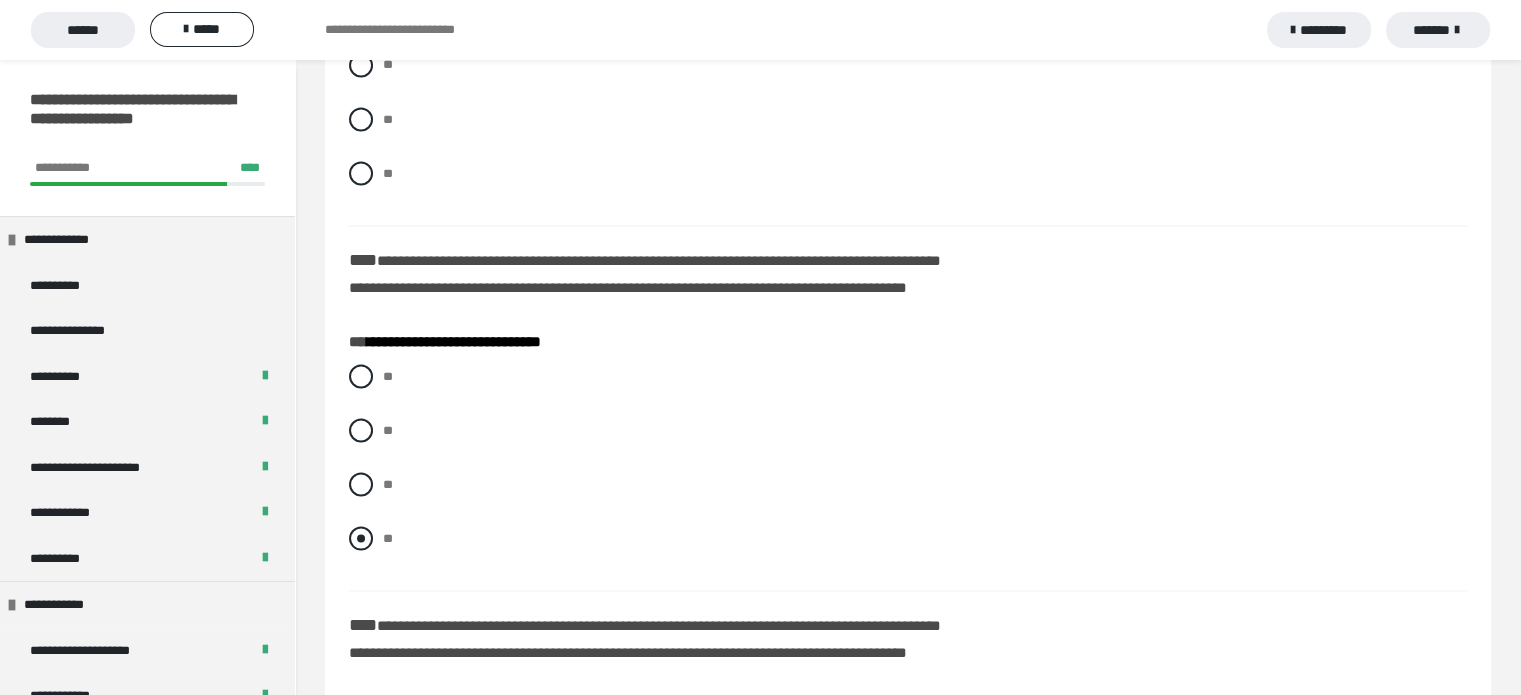 click at bounding box center (361, 538) 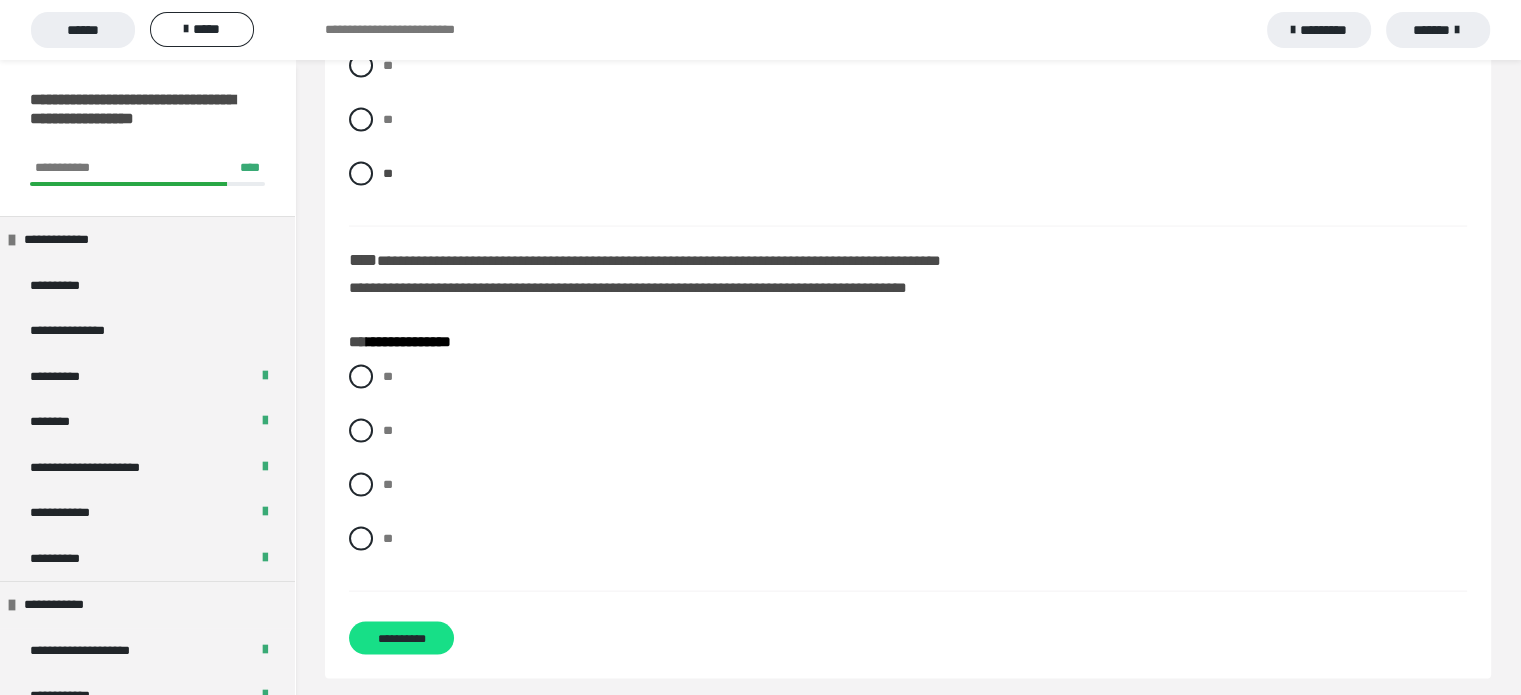 scroll, scrollTop: 4075, scrollLeft: 0, axis: vertical 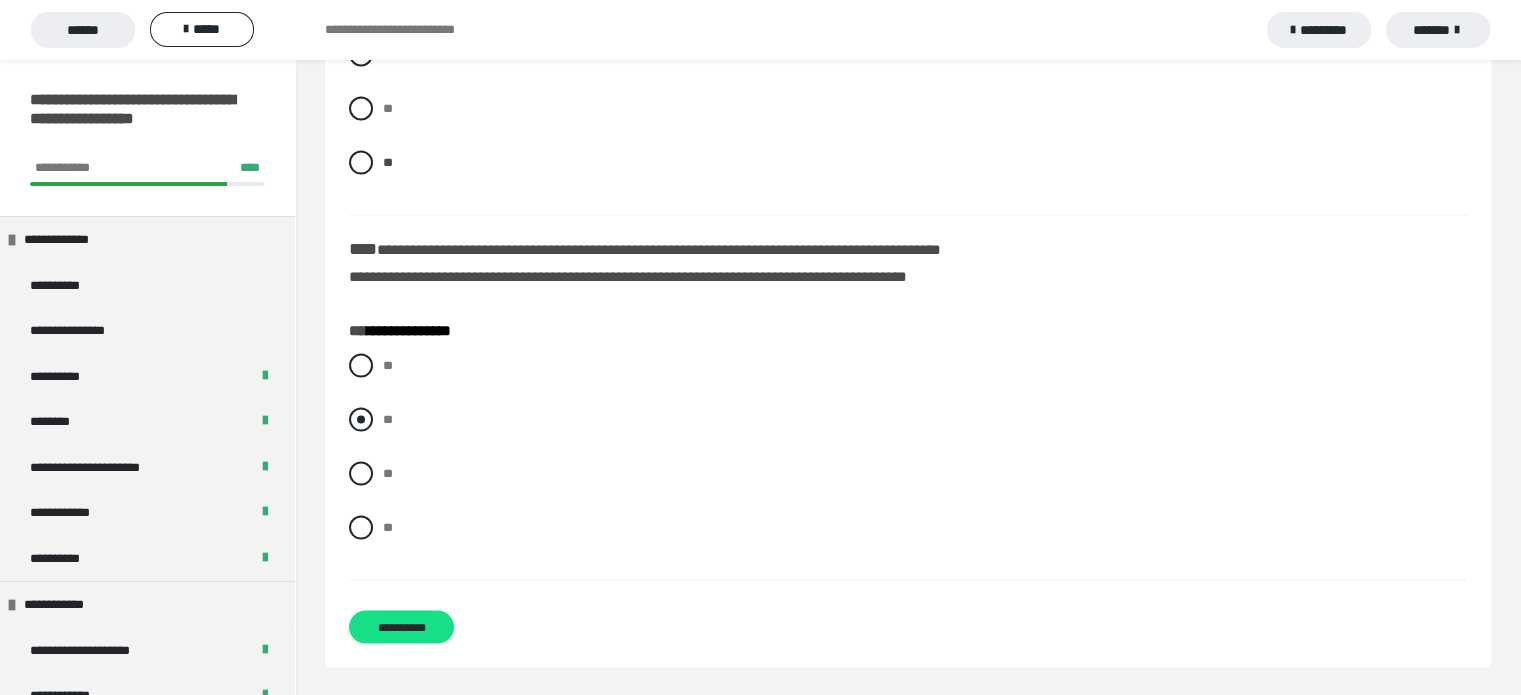 click on "**" at bounding box center (908, 420) 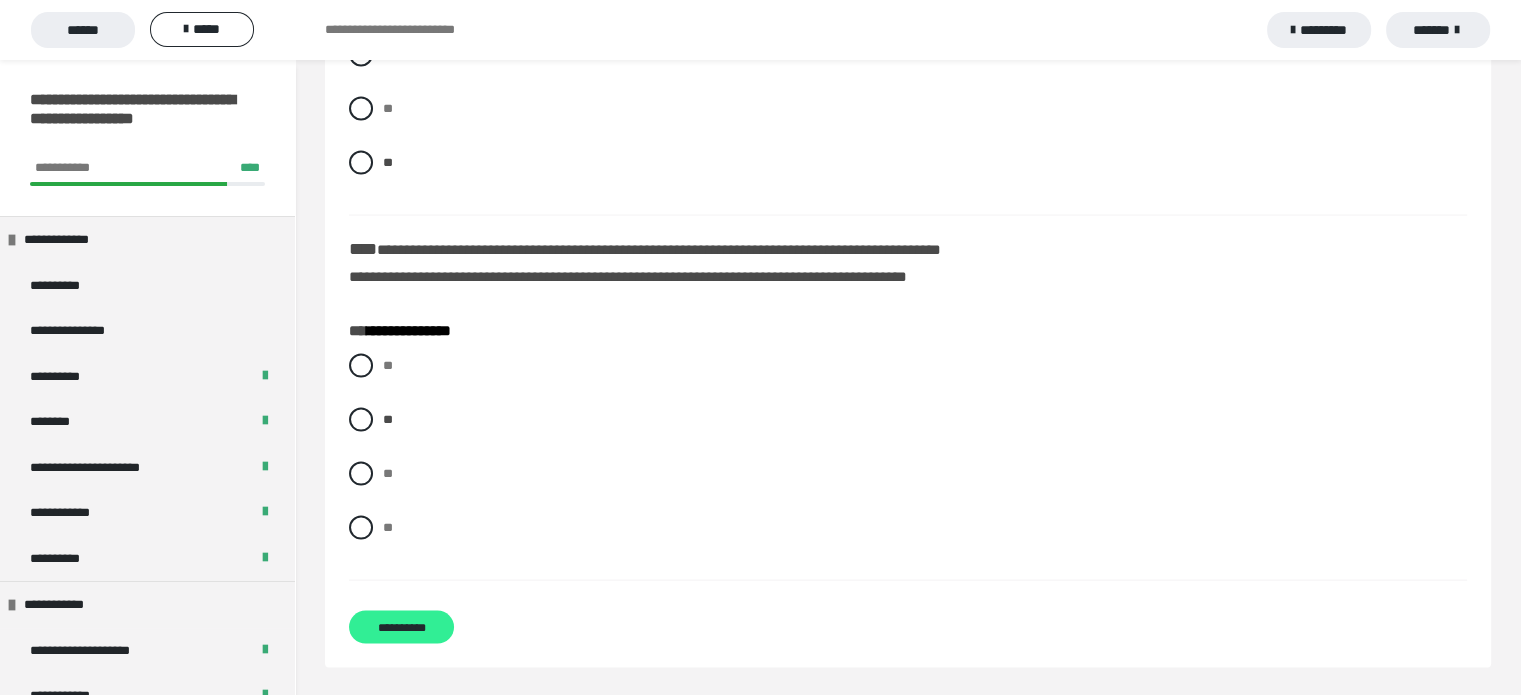 click on "**********" at bounding box center [401, 627] 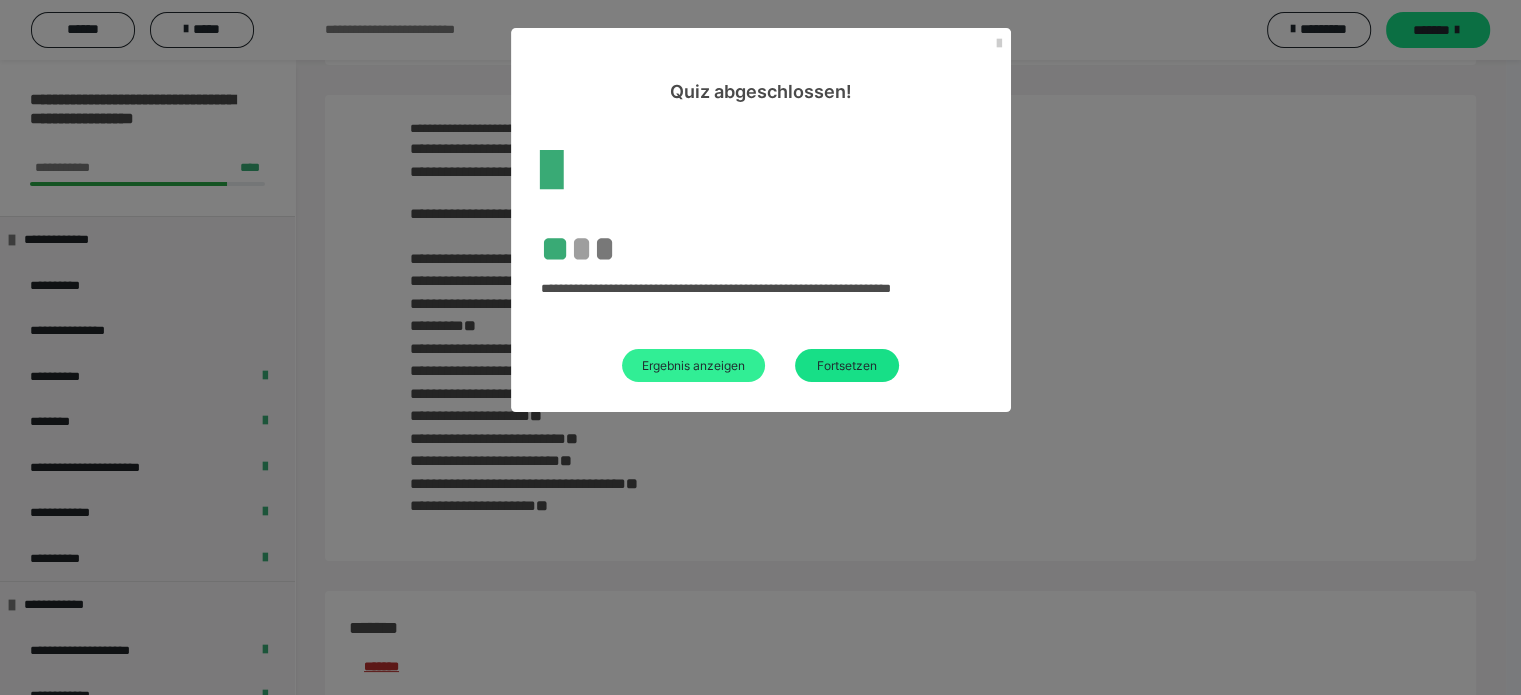 click on "Ergebnis anzeigen" at bounding box center (693, 365) 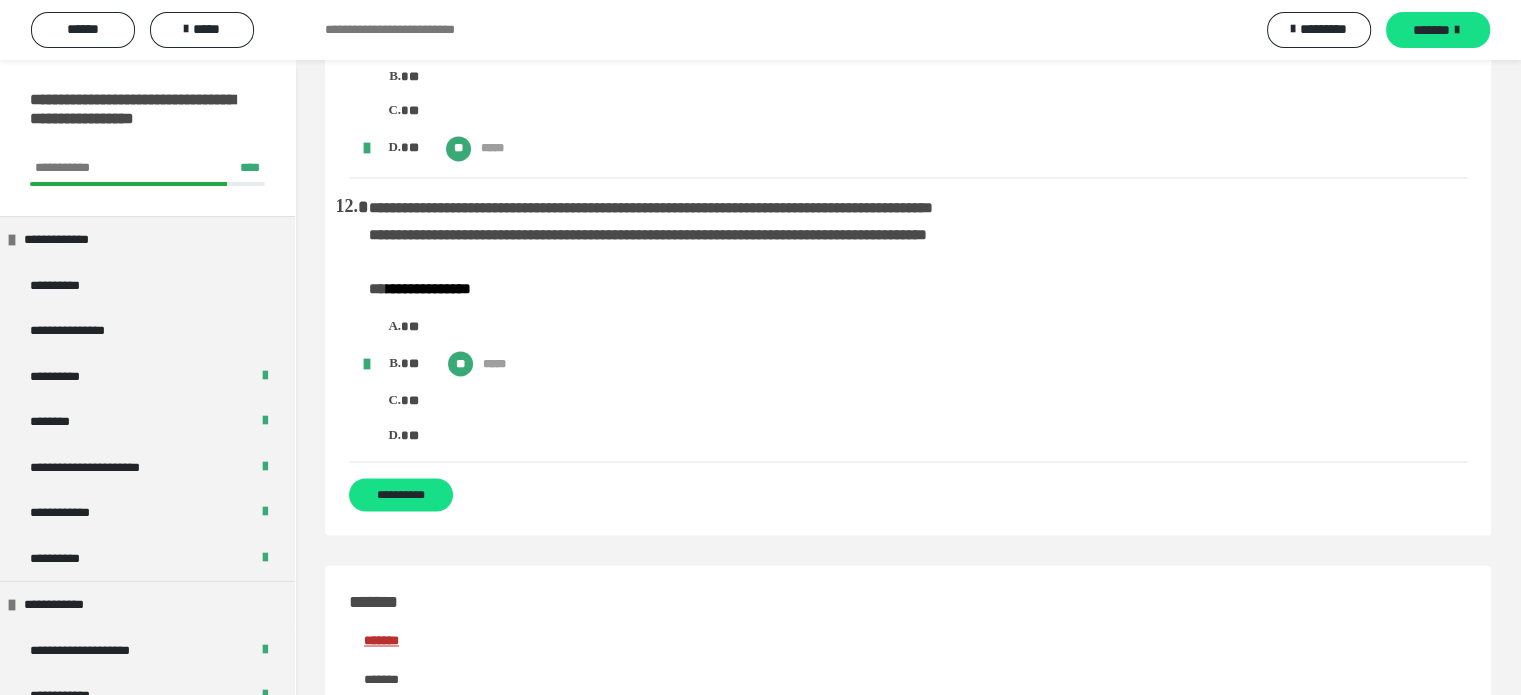 scroll, scrollTop: 3100, scrollLeft: 0, axis: vertical 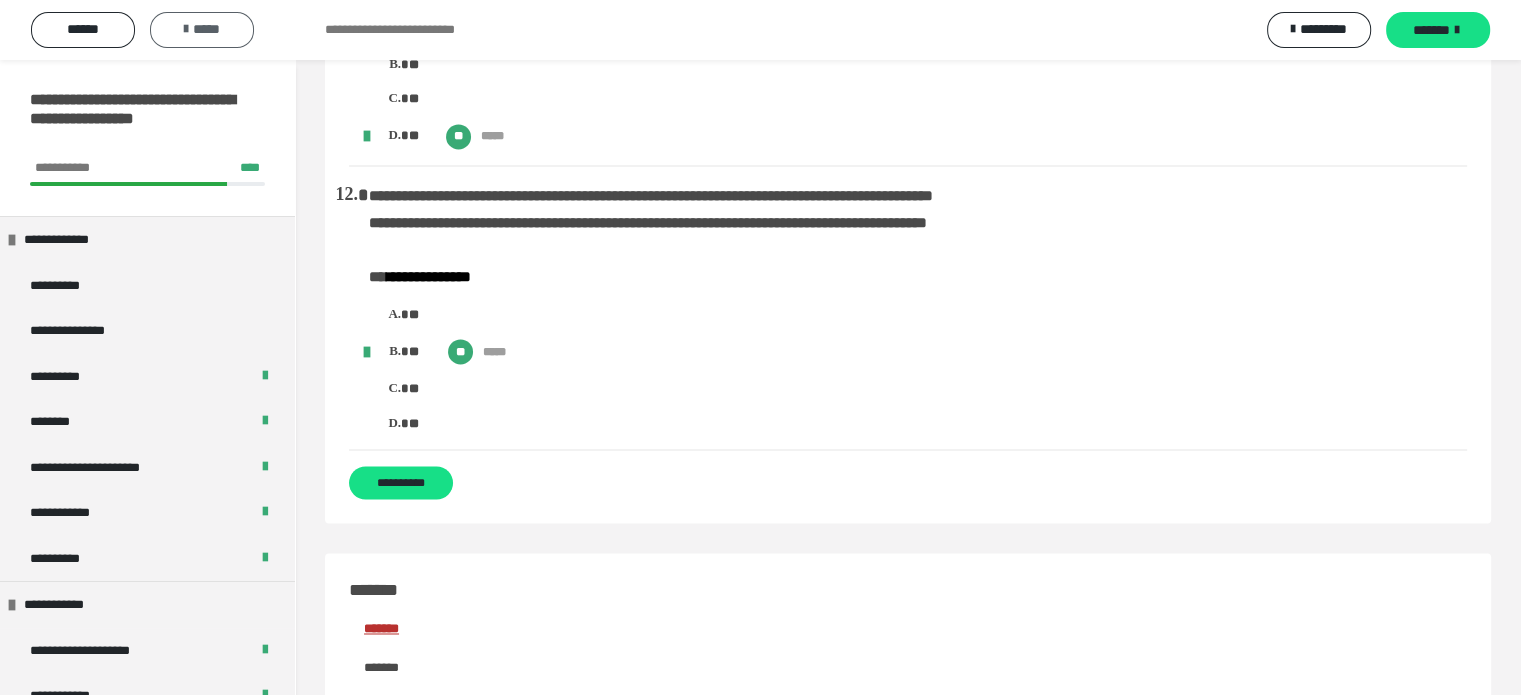 click on "*****" at bounding box center [202, 29] 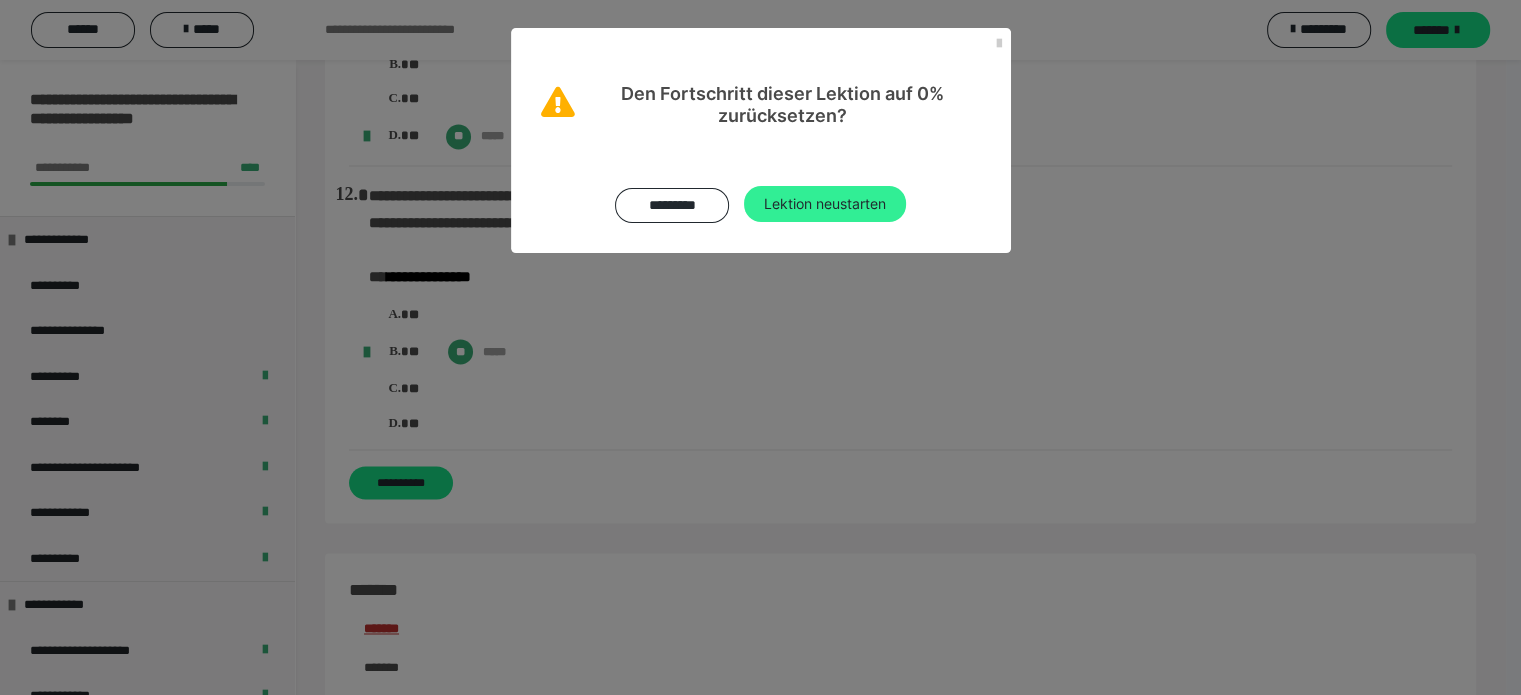 click on "Lektion neustarten" at bounding box center [825, 204] 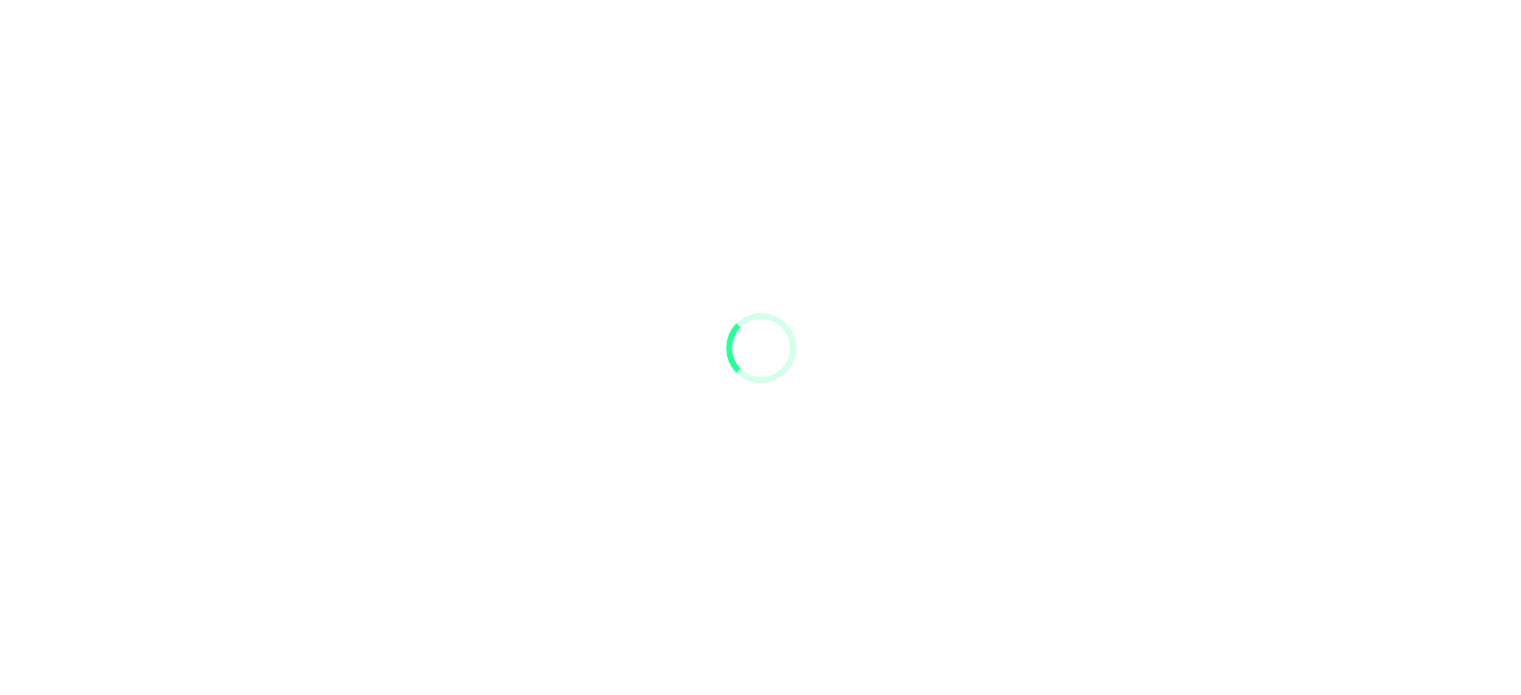 scroll, scrollTop: 0, scrollLeft: 0, axis: both 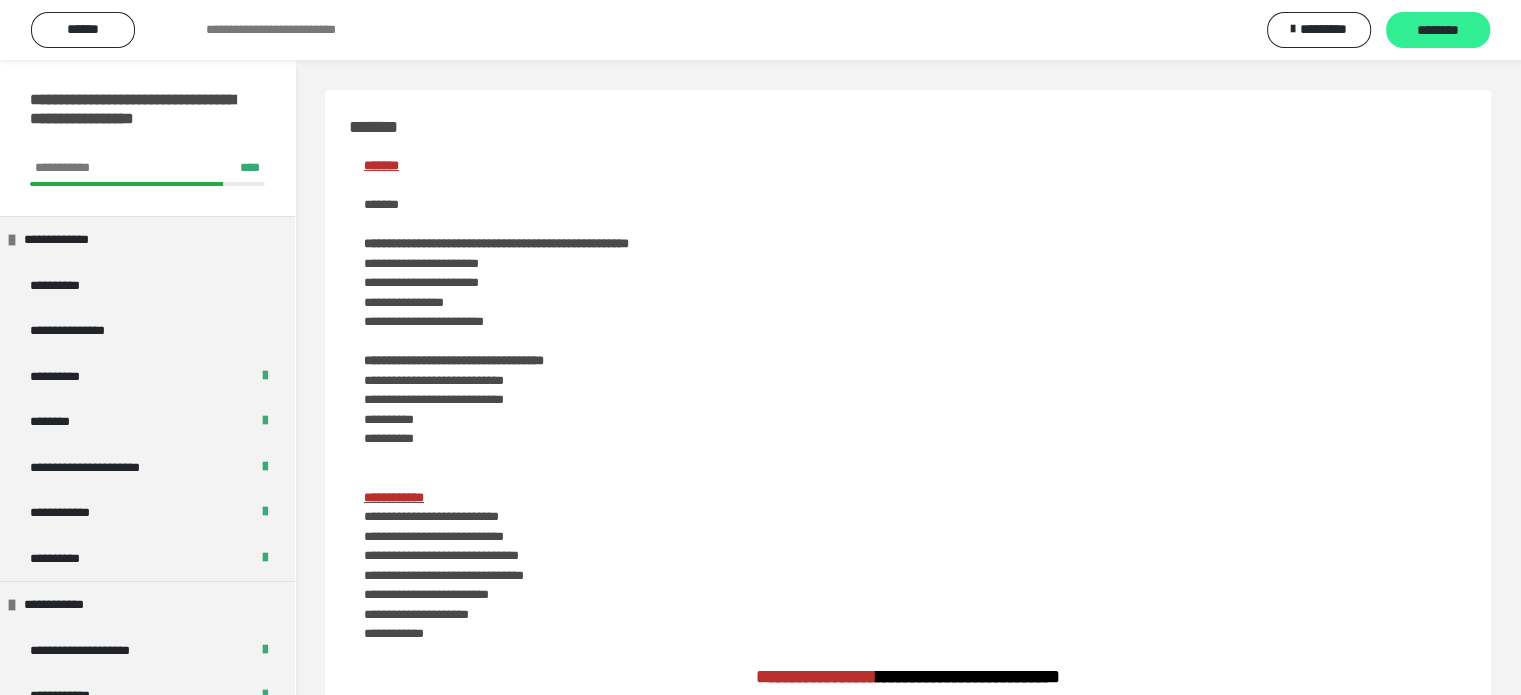 click on "********" at bounding box center [1438, 31] 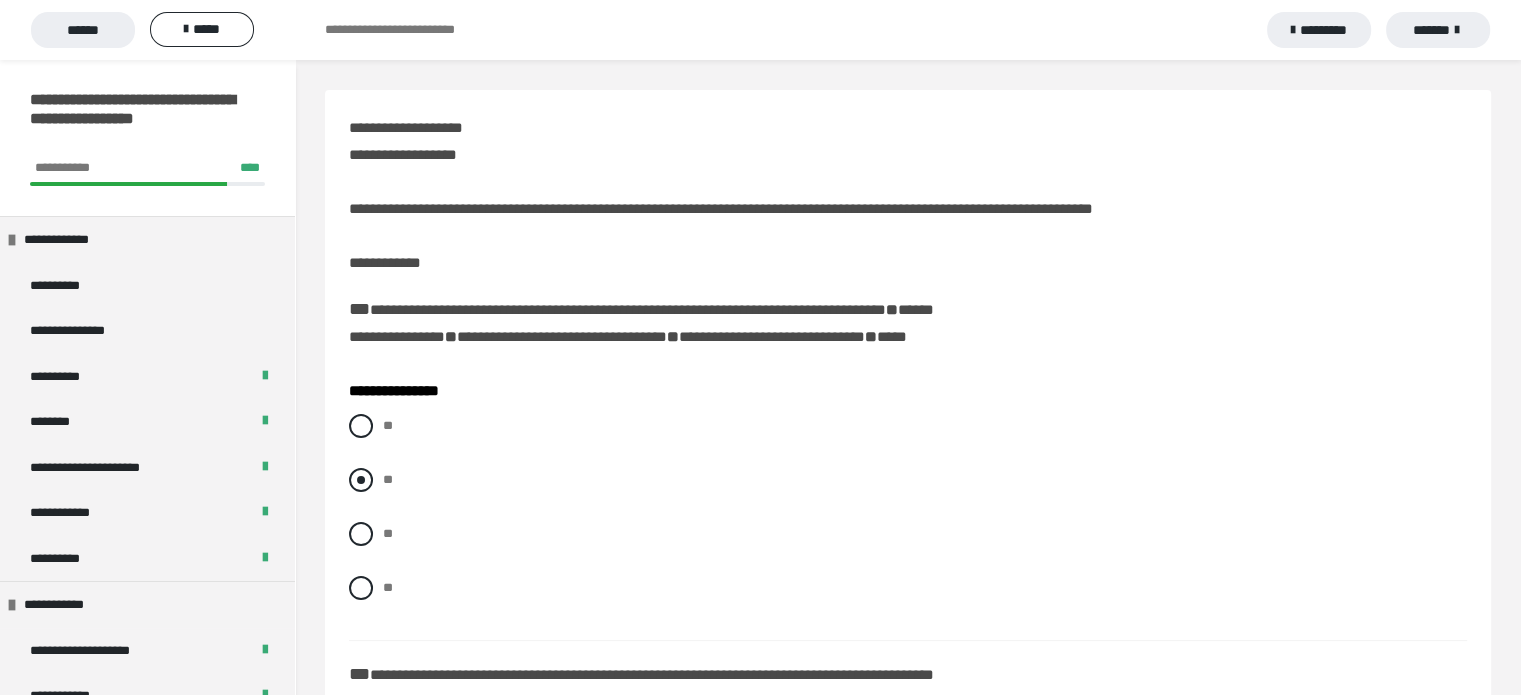 click at bounding box center (361, 480) 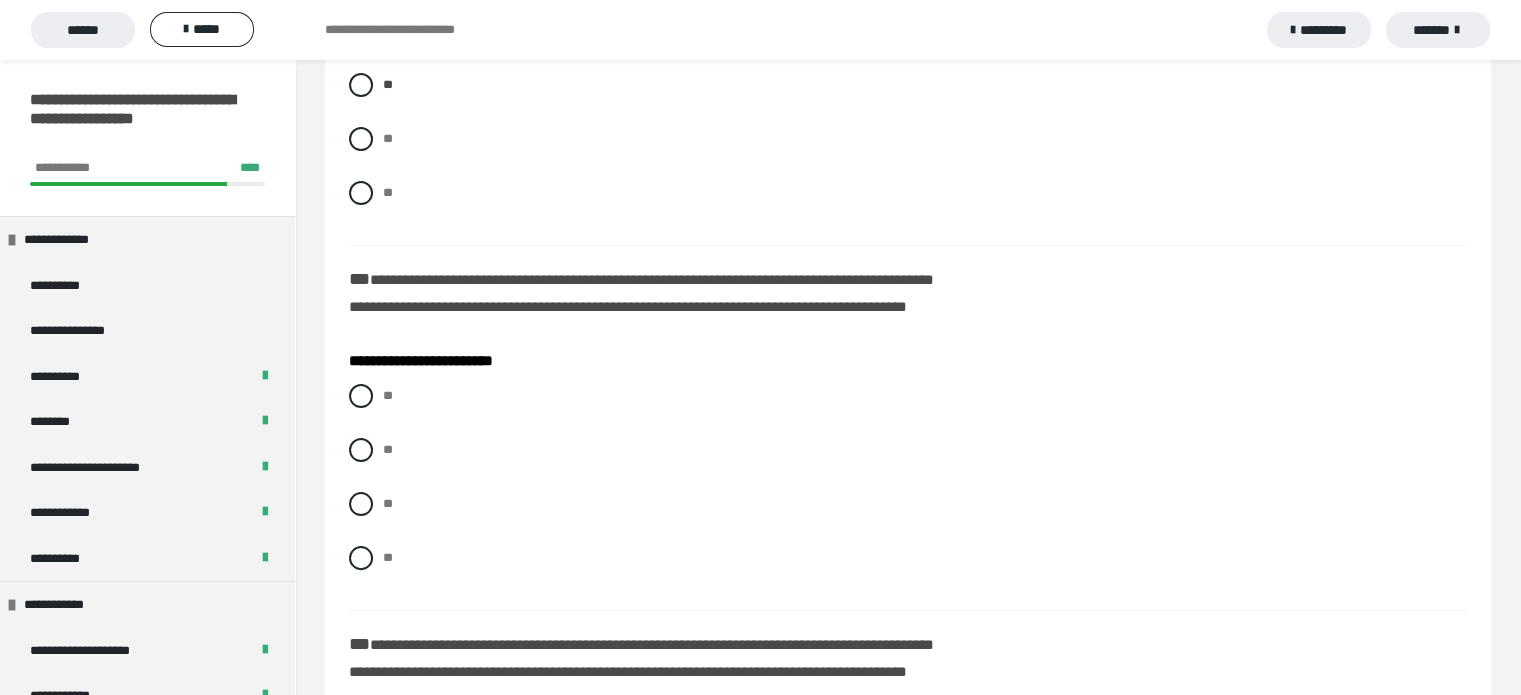 scroll, scrollTop: 400, scrollLeft: 0, axis: vertical 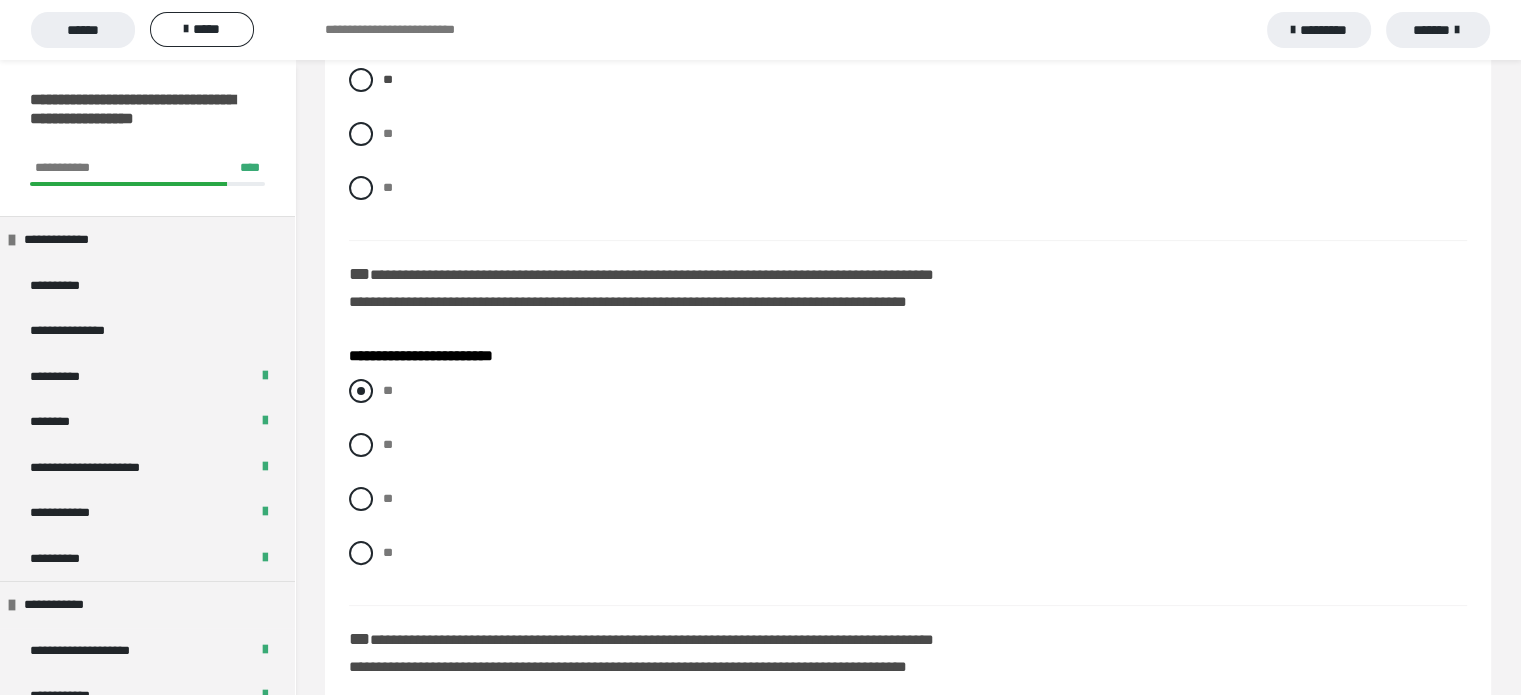 click on "**" at bounding box center [908, 391] 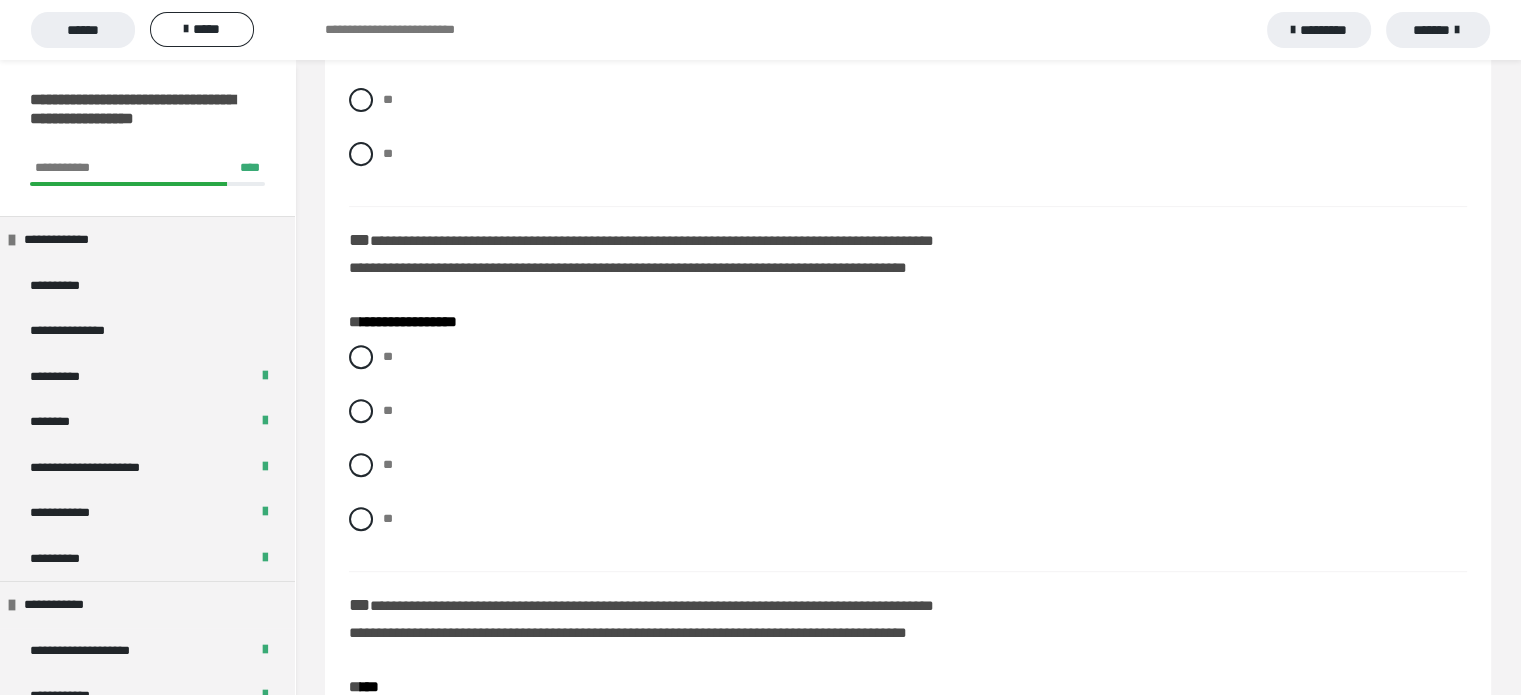 scroll, scrollTop: 800, scrollLeft: 0, axis: vertical 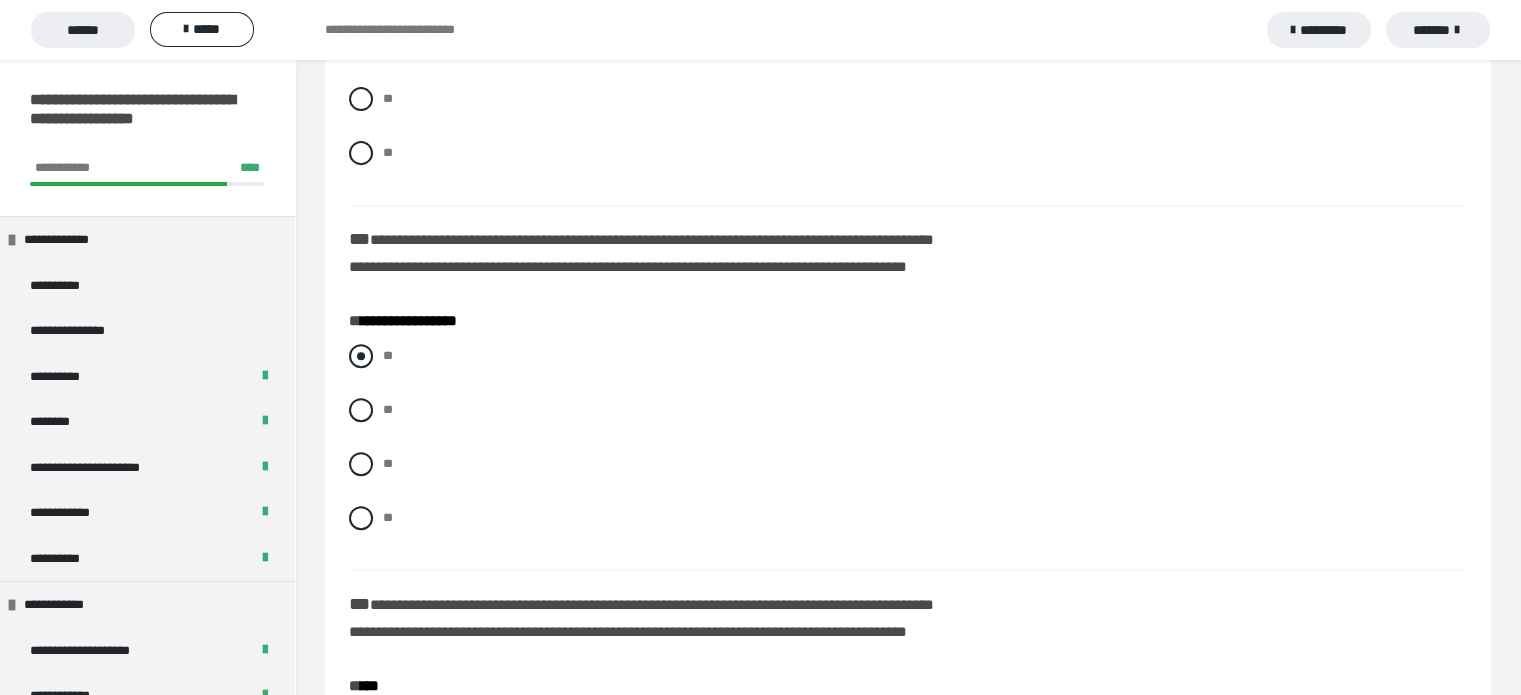 click on "**" at bounding box center (388, 355) 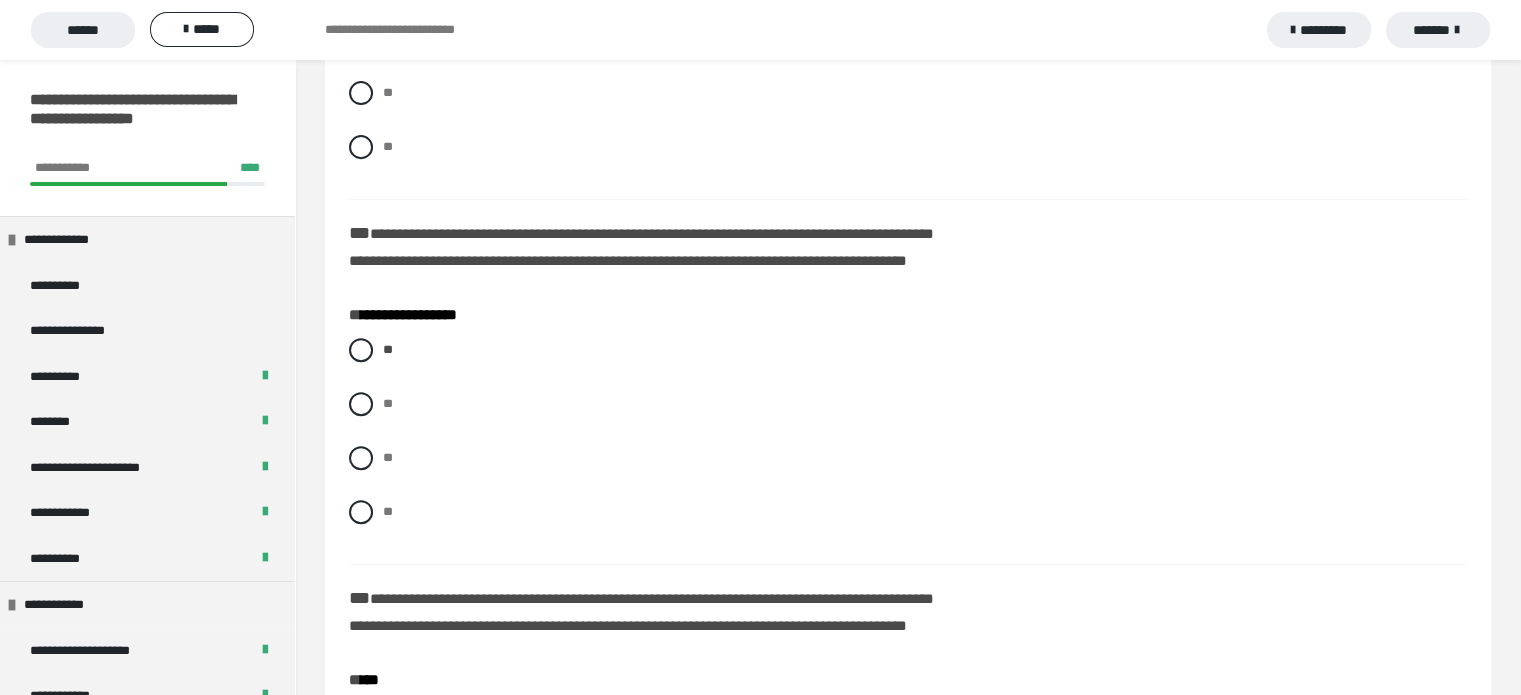 scroll, scrollTop: 1000, scrollLeft: 0, axis: vertical 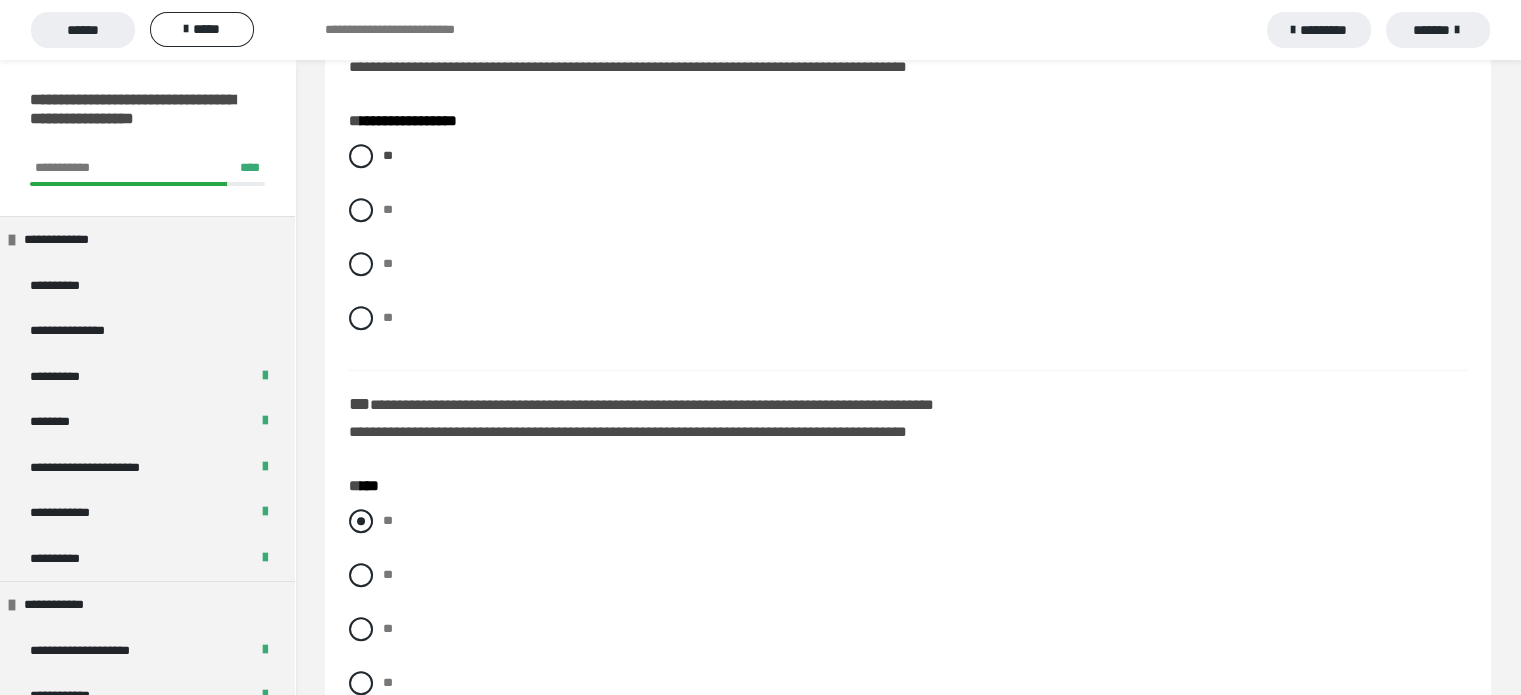 click on "**" at bounding box center (388, 520) 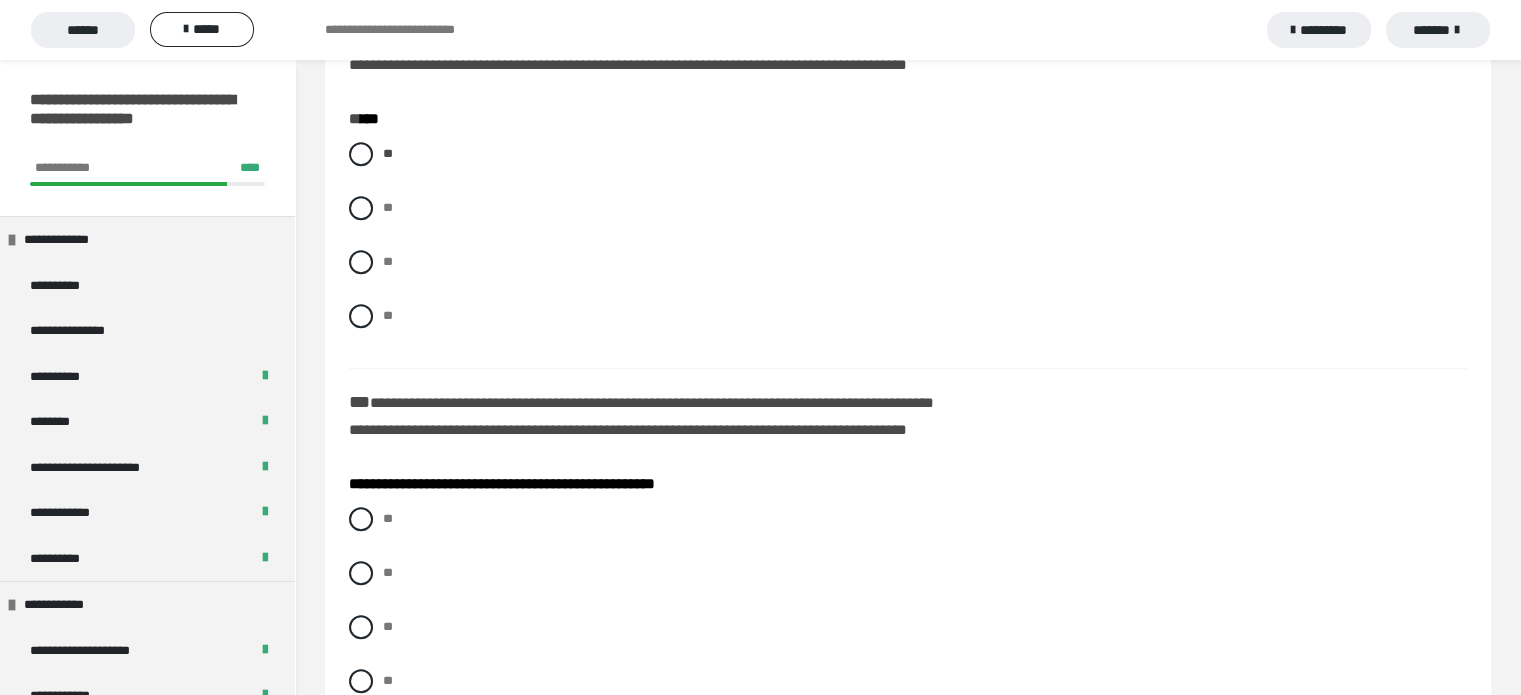 scroll, scrollTop: 1400, scrollLeft: 0, axis: vertical 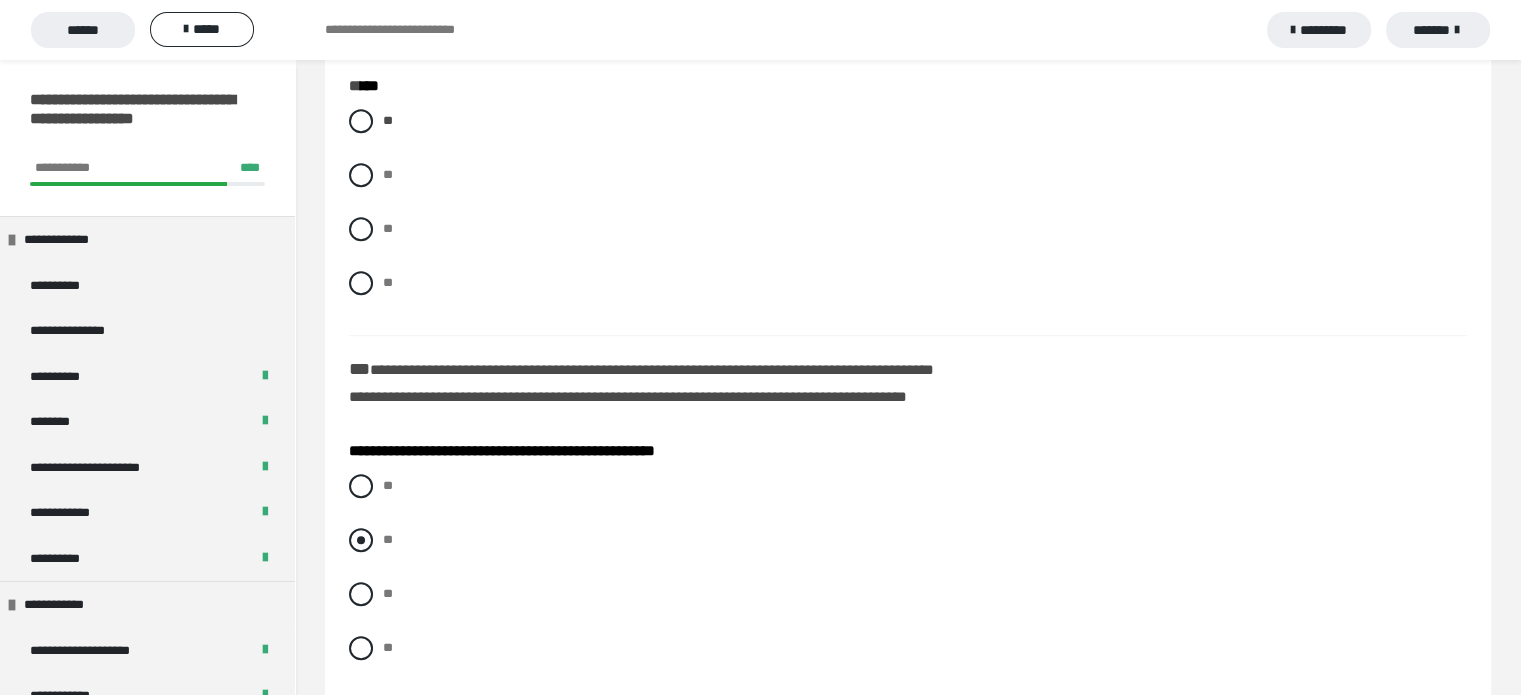 click on "**" at bounding box center [388, 539] 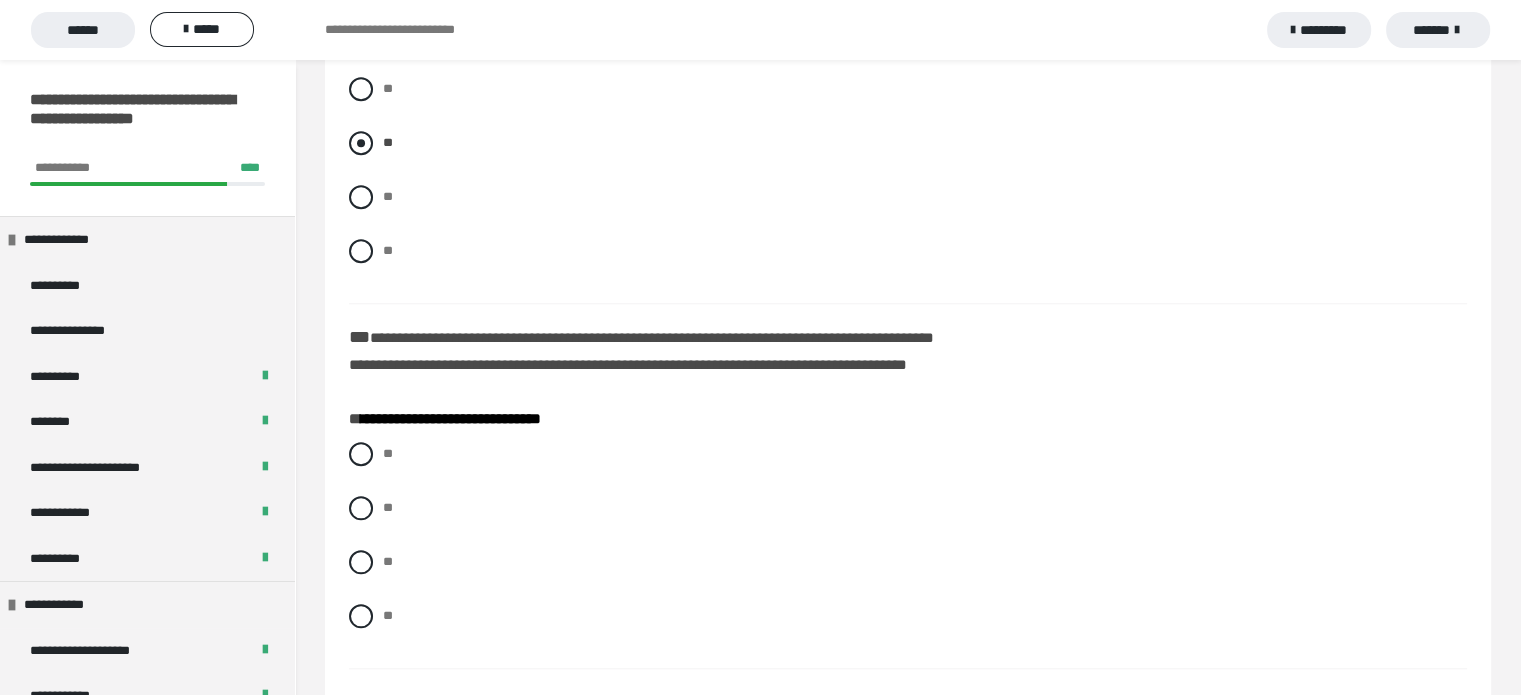scroll, scrollTop: 1800, scrollLeft: 0, axis: vertical 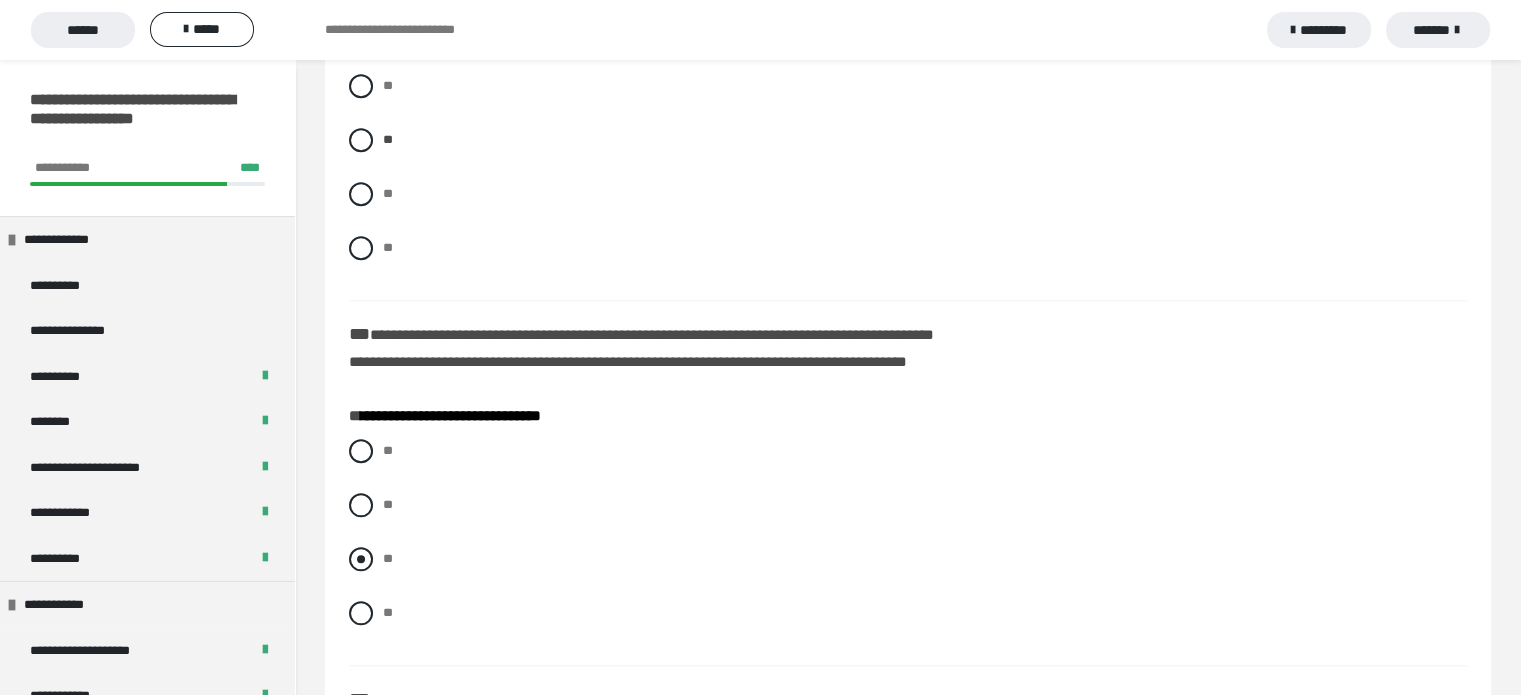 click at bounding box center [361, 559] 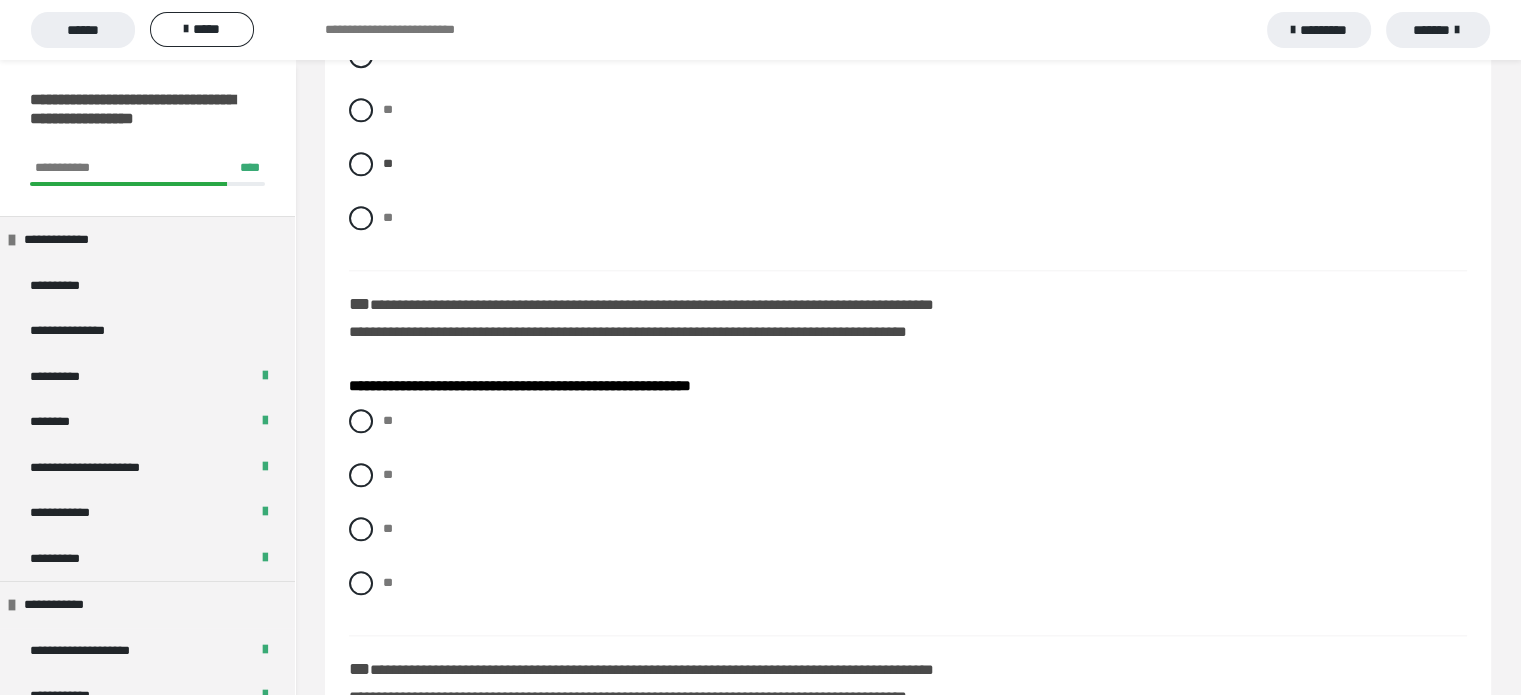 scroll, scrollTop: 2200, scrollLeft: 0, axis: vertical 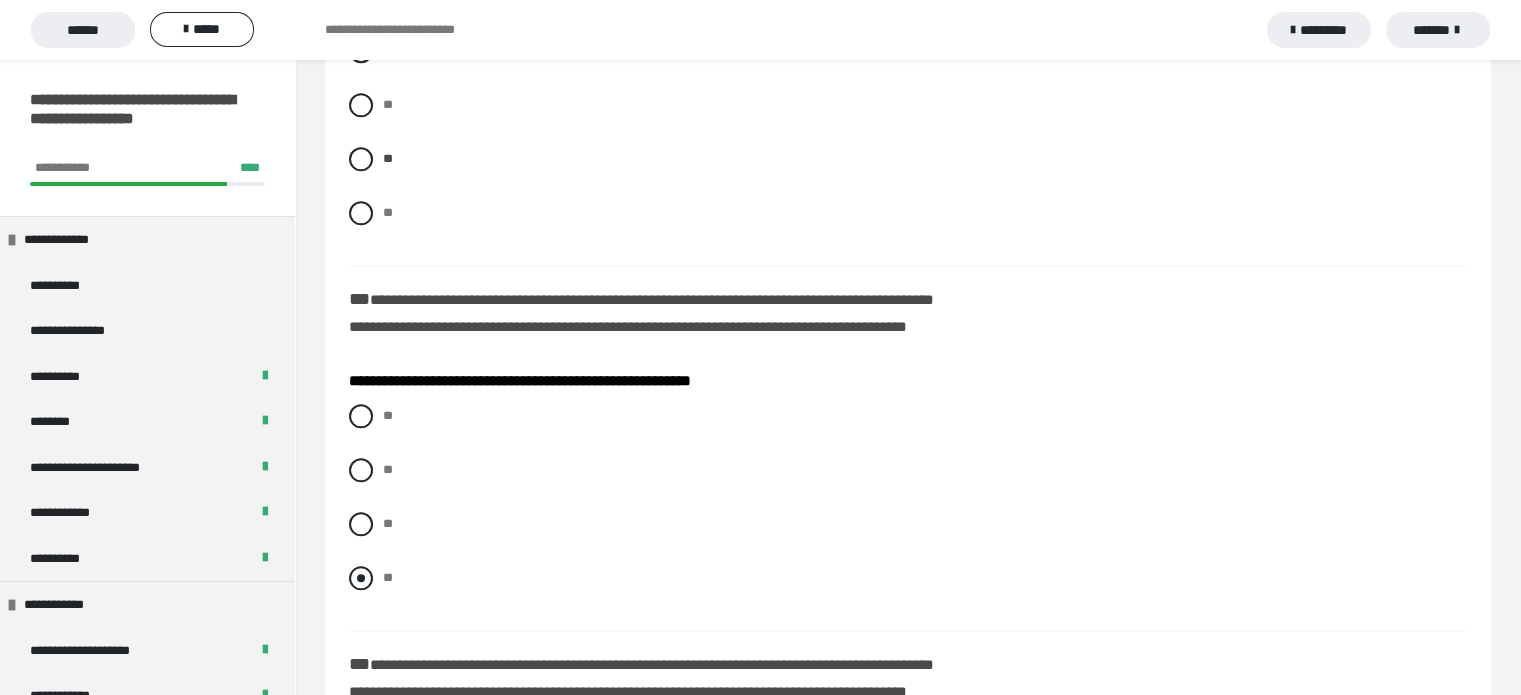click at bounding box center [361, 578] 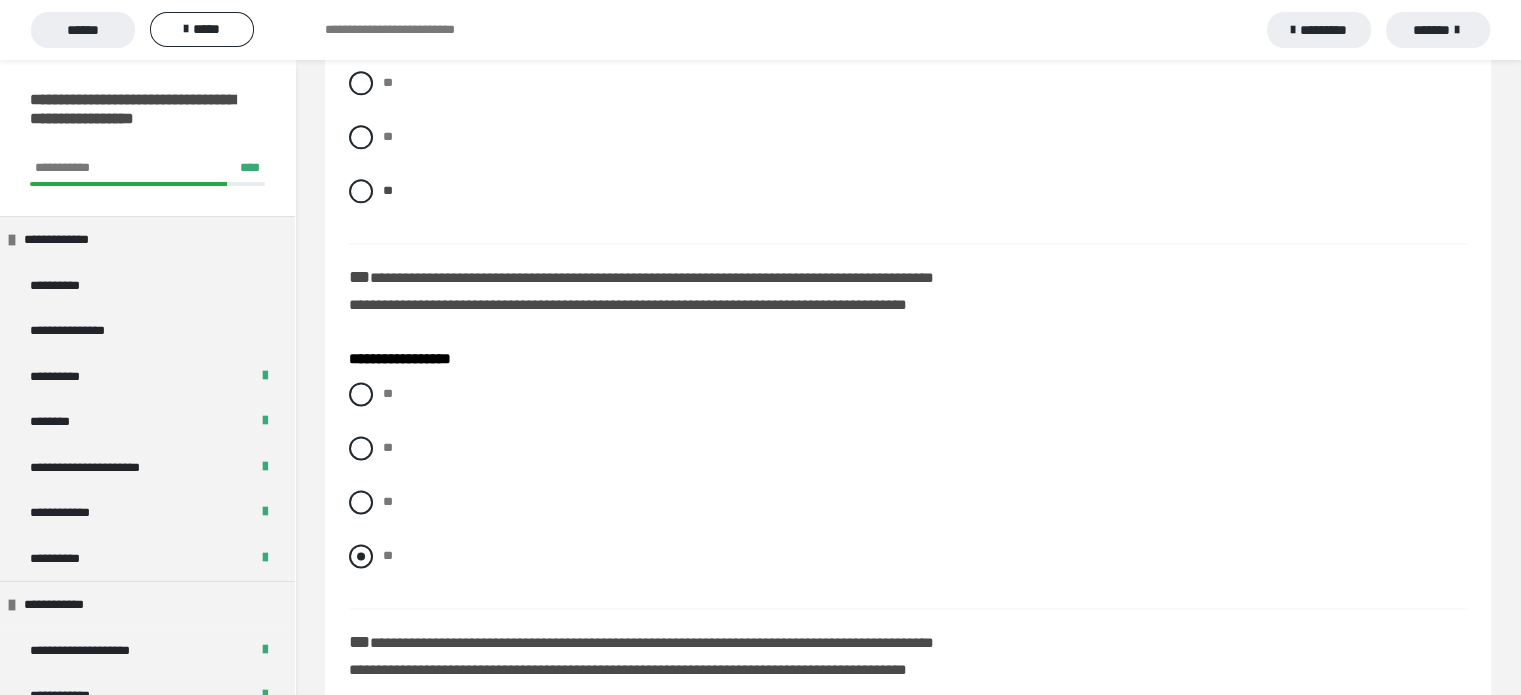 scroll, scrollTop: 2600, scrollLeft: 0, axis: vertical 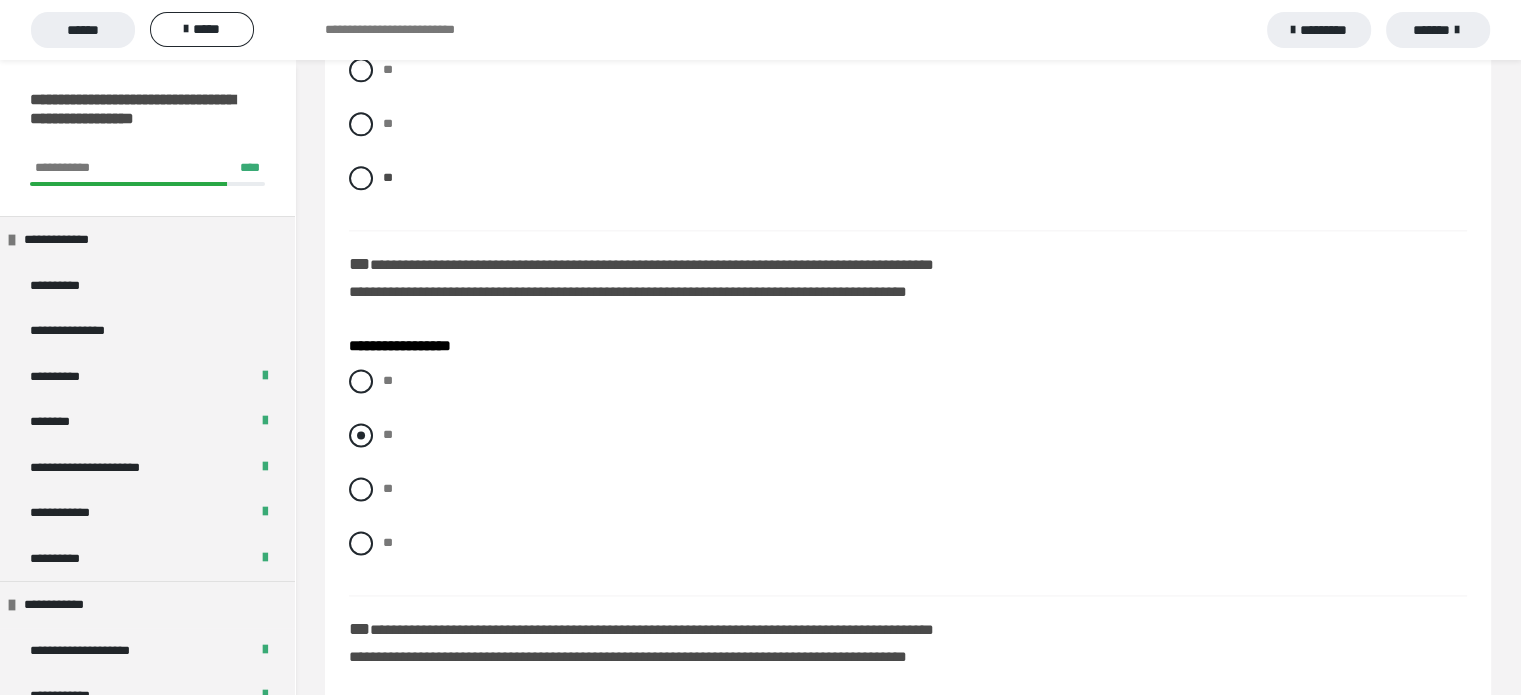 click at bounding box center (361, 435) 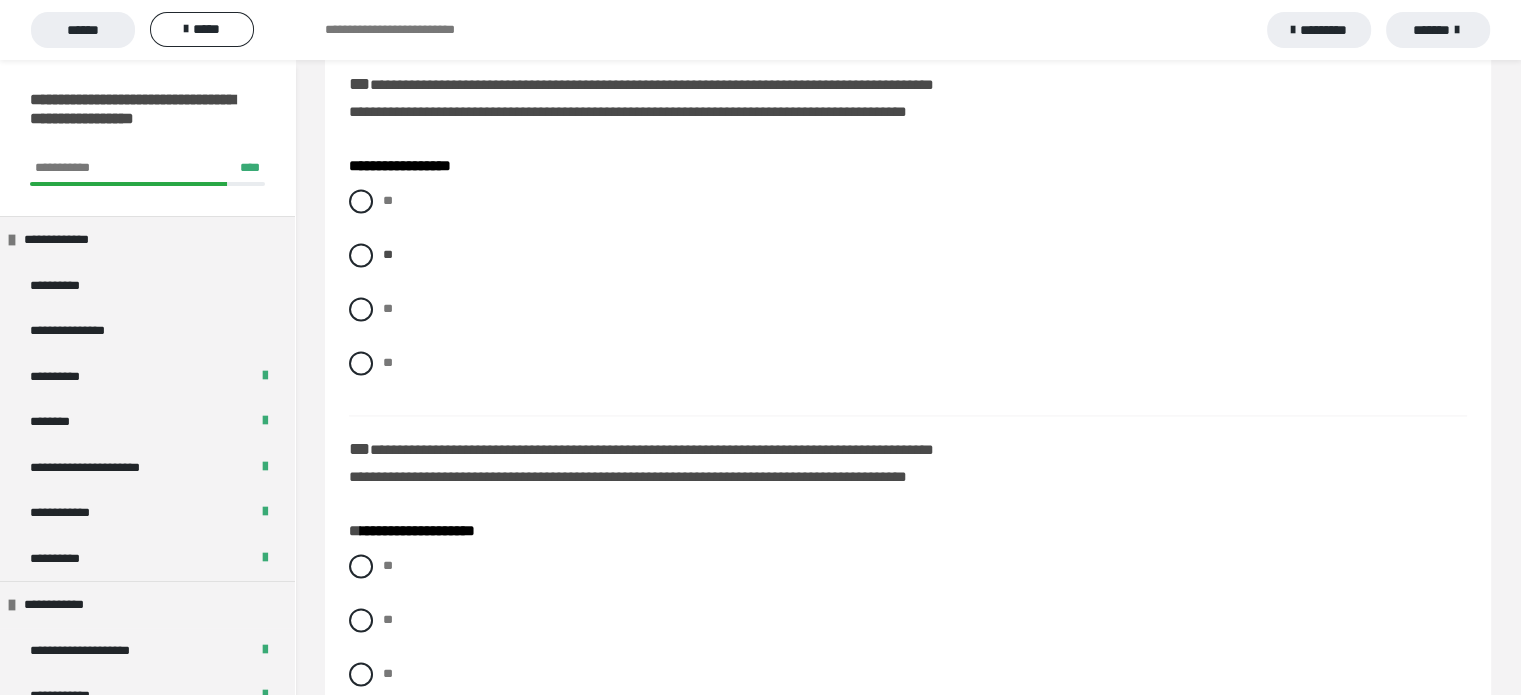 scroll, scrollTop: 2800, scrollLeft: 0, axis: vertical 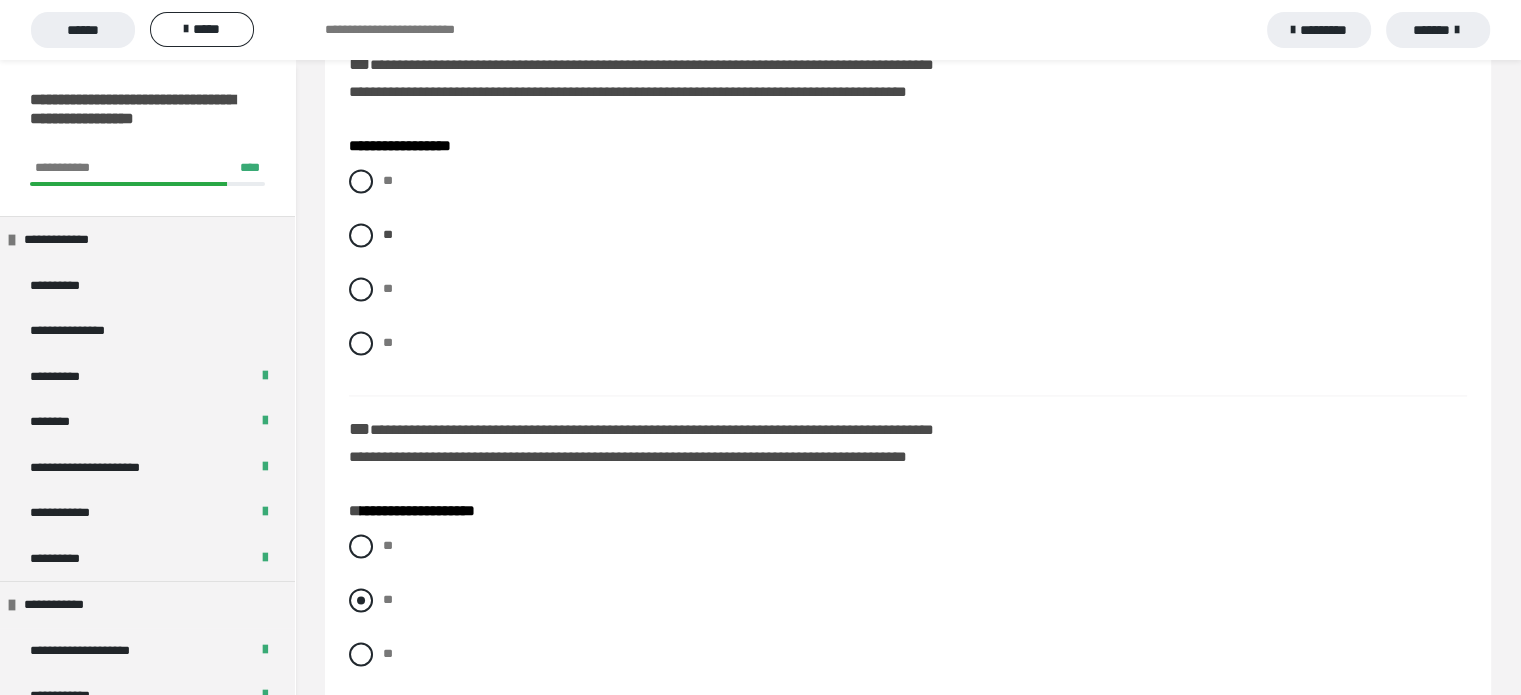 click at bounding box center (361, 600) 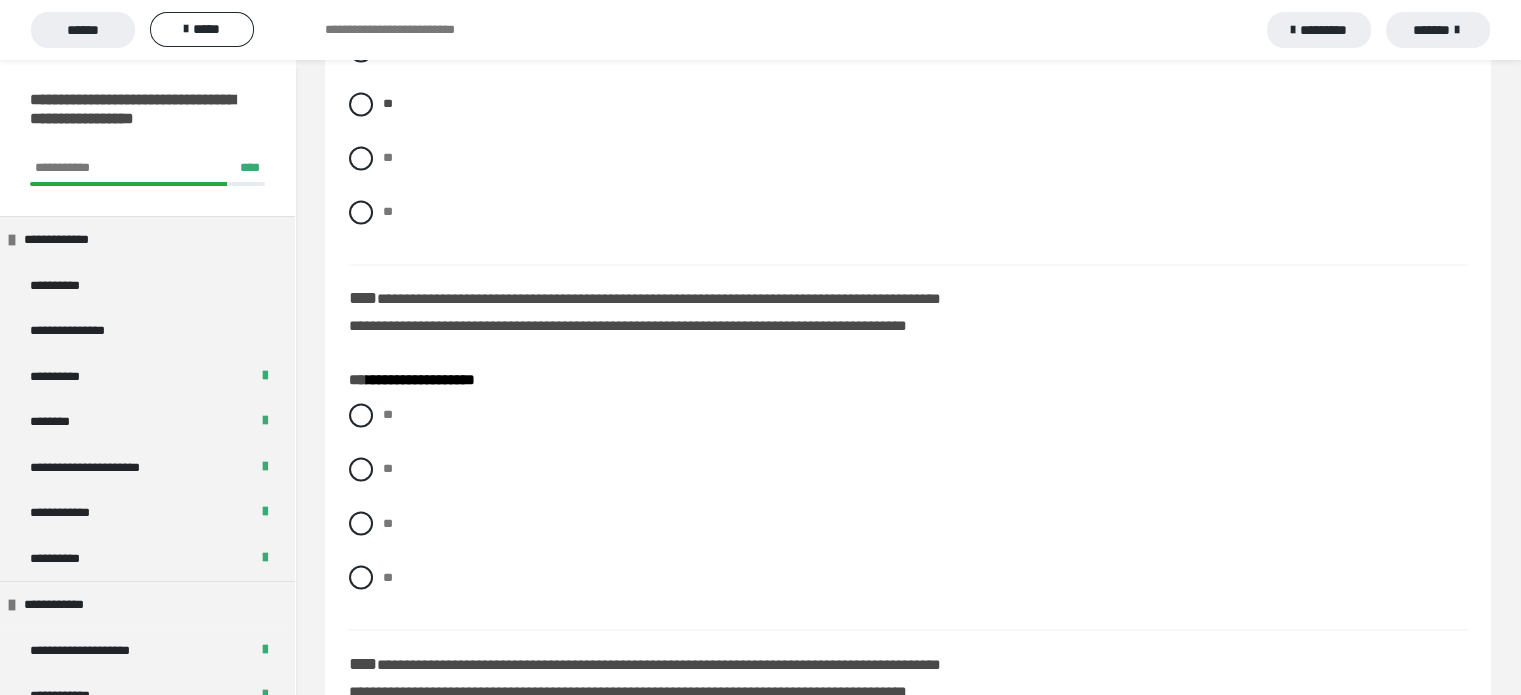 scroll, scrollTop: 3300, scrollLeft: 0, axis: vertical 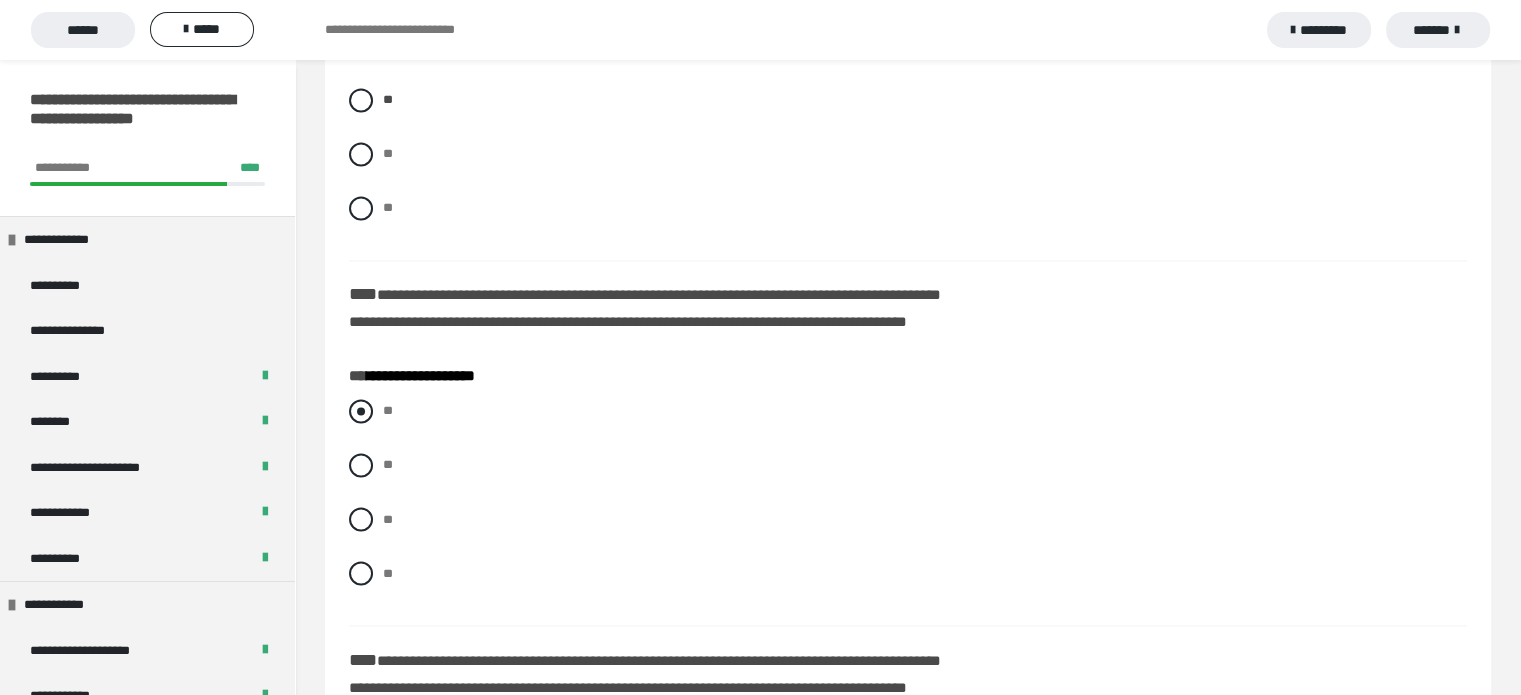 click at bounding box center (361, 411) 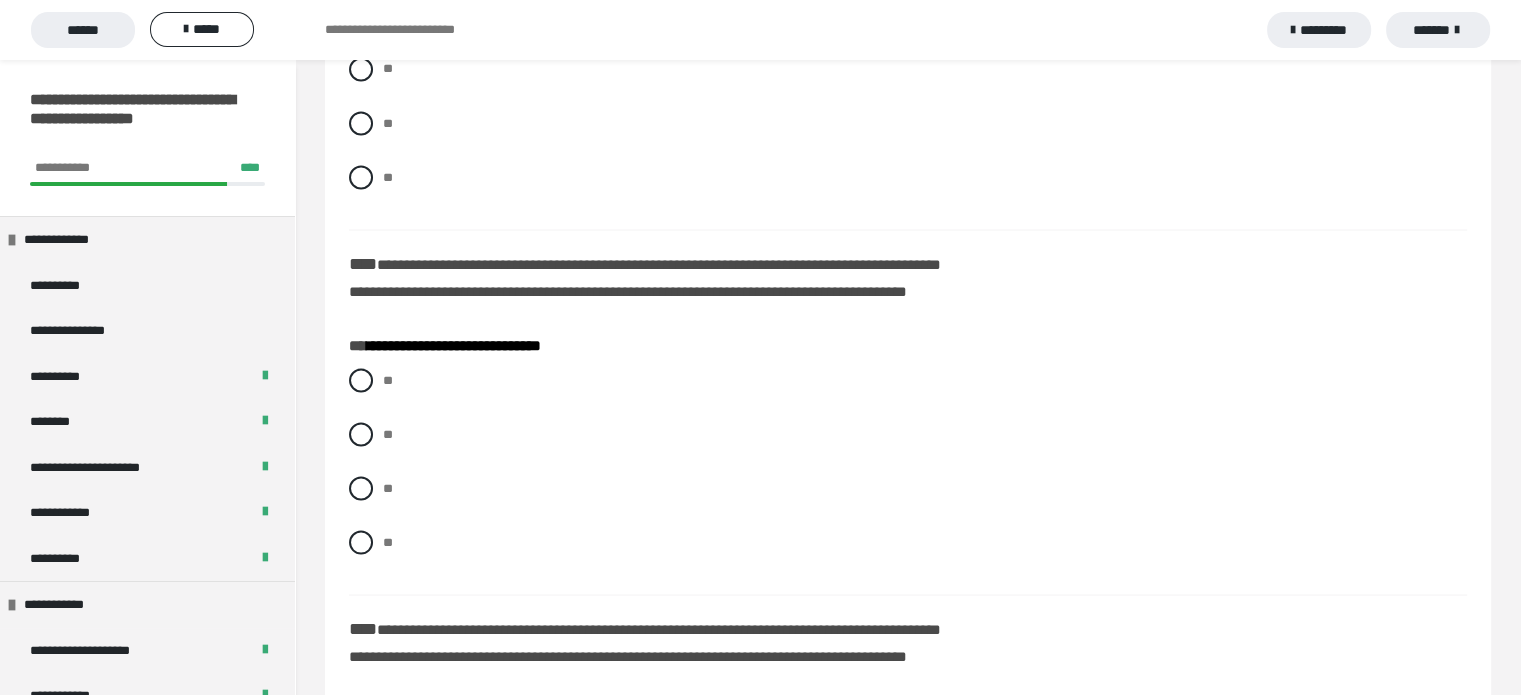 scroll, scrollTop: 3700, scrollLeft: 0, axis: vertical 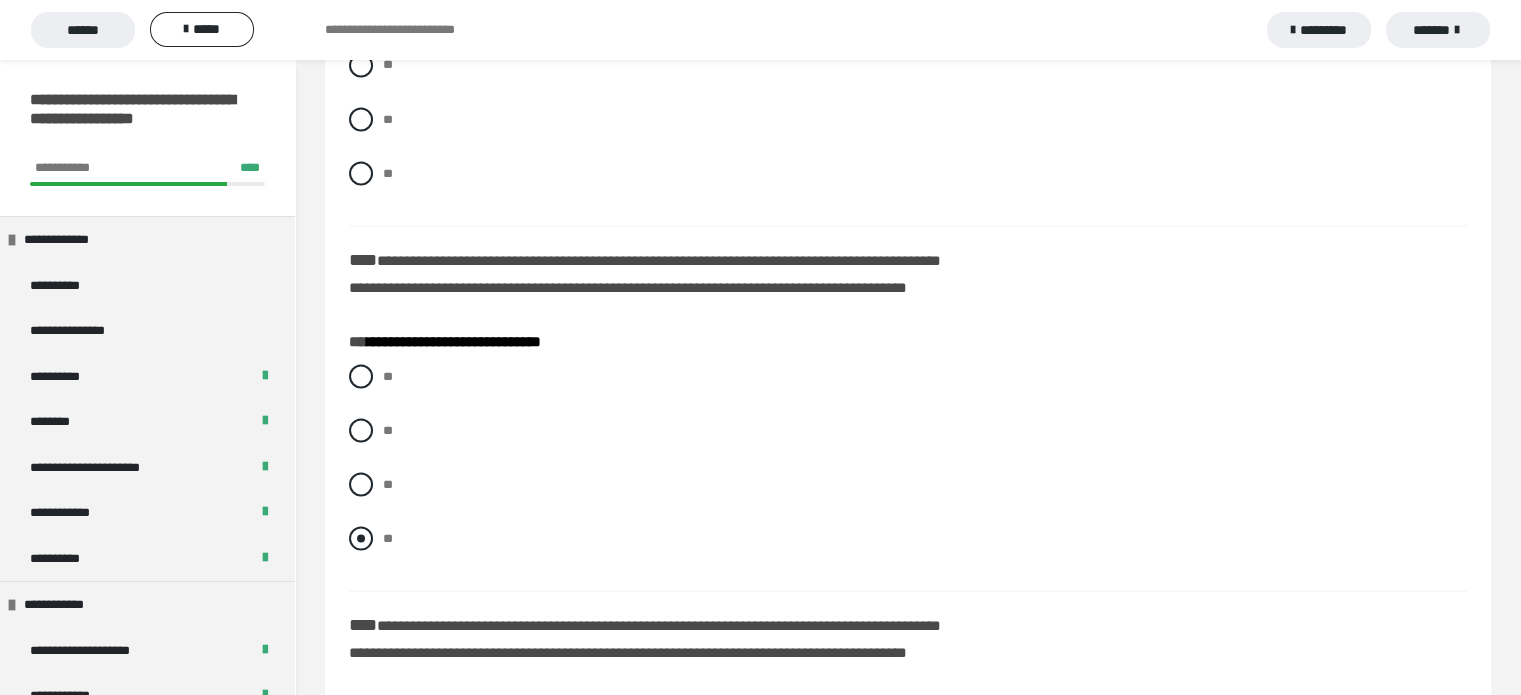 click at bounding box center [361, 538] 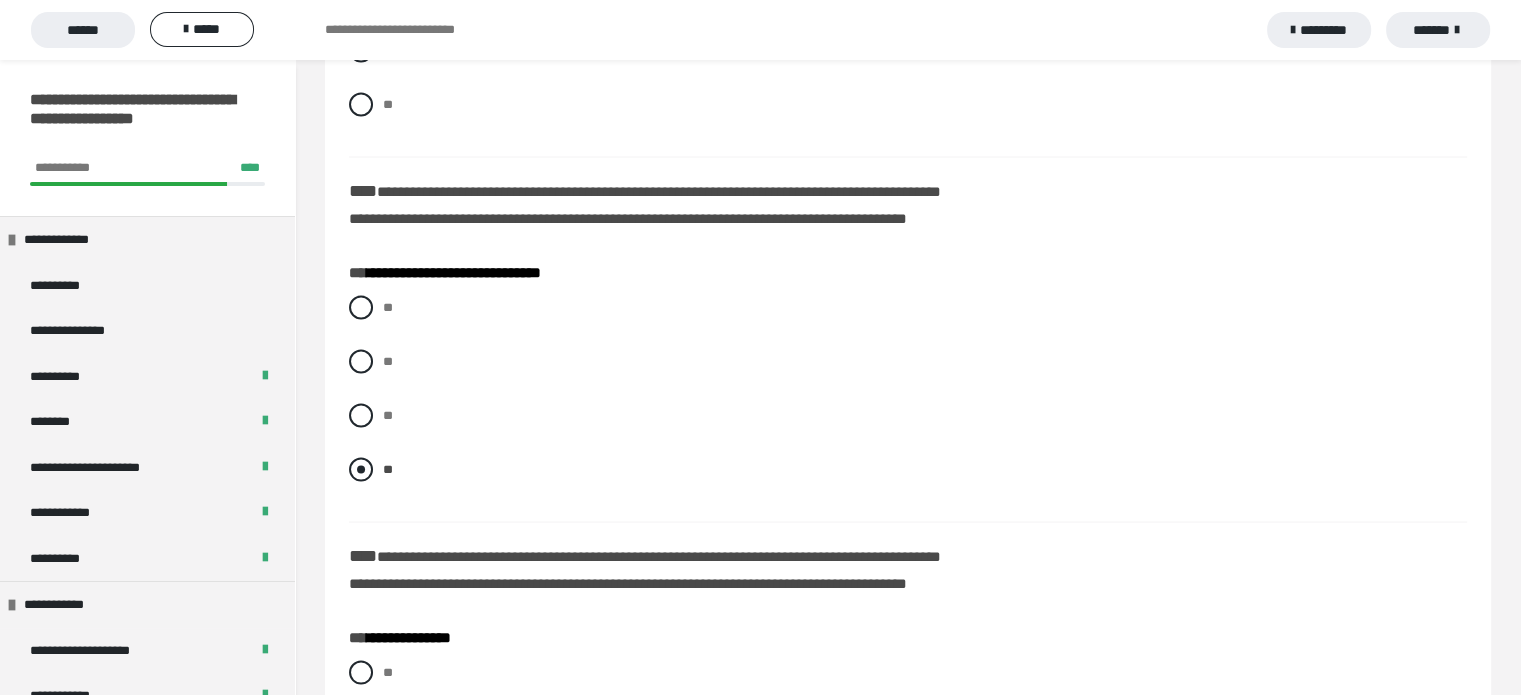 scroll, scrollTop: 4000, scrollLeft: 0, axis: vertical 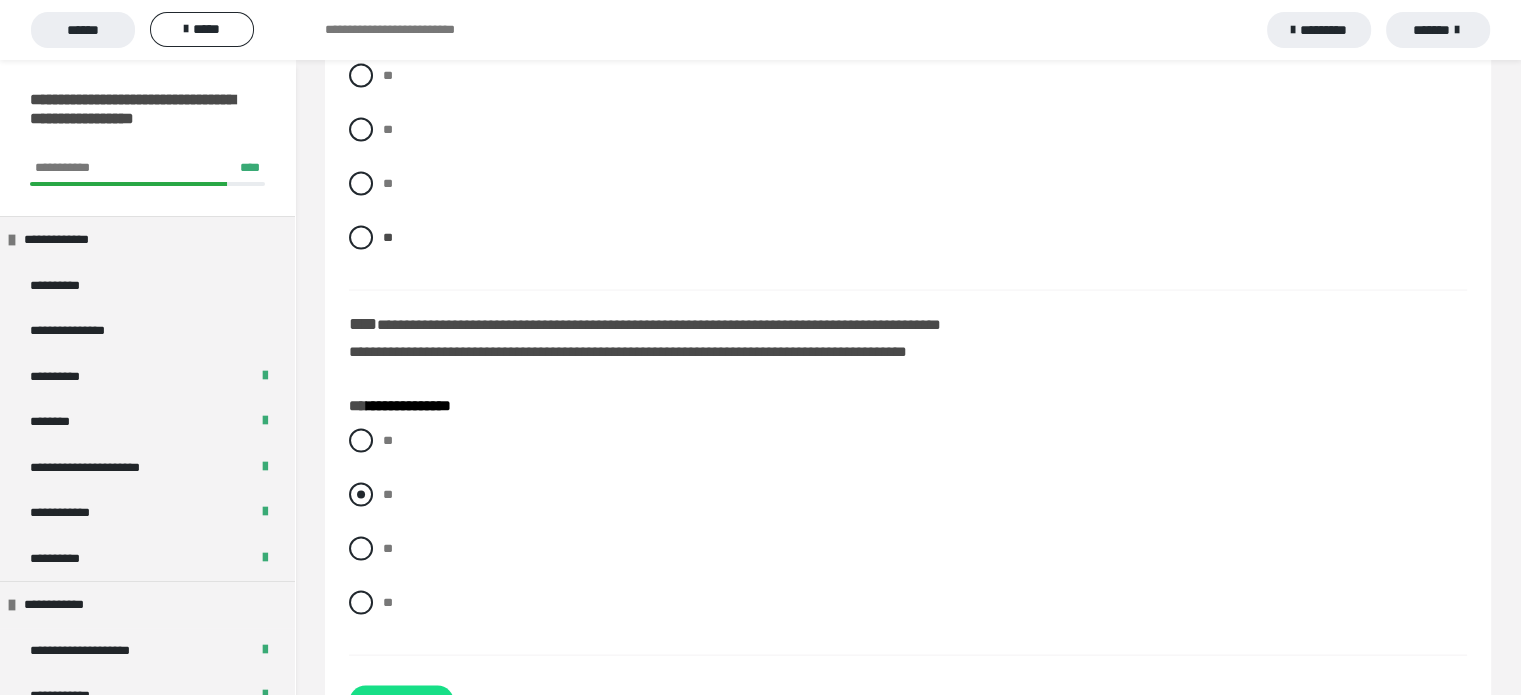click at bounding box center (361, 495) 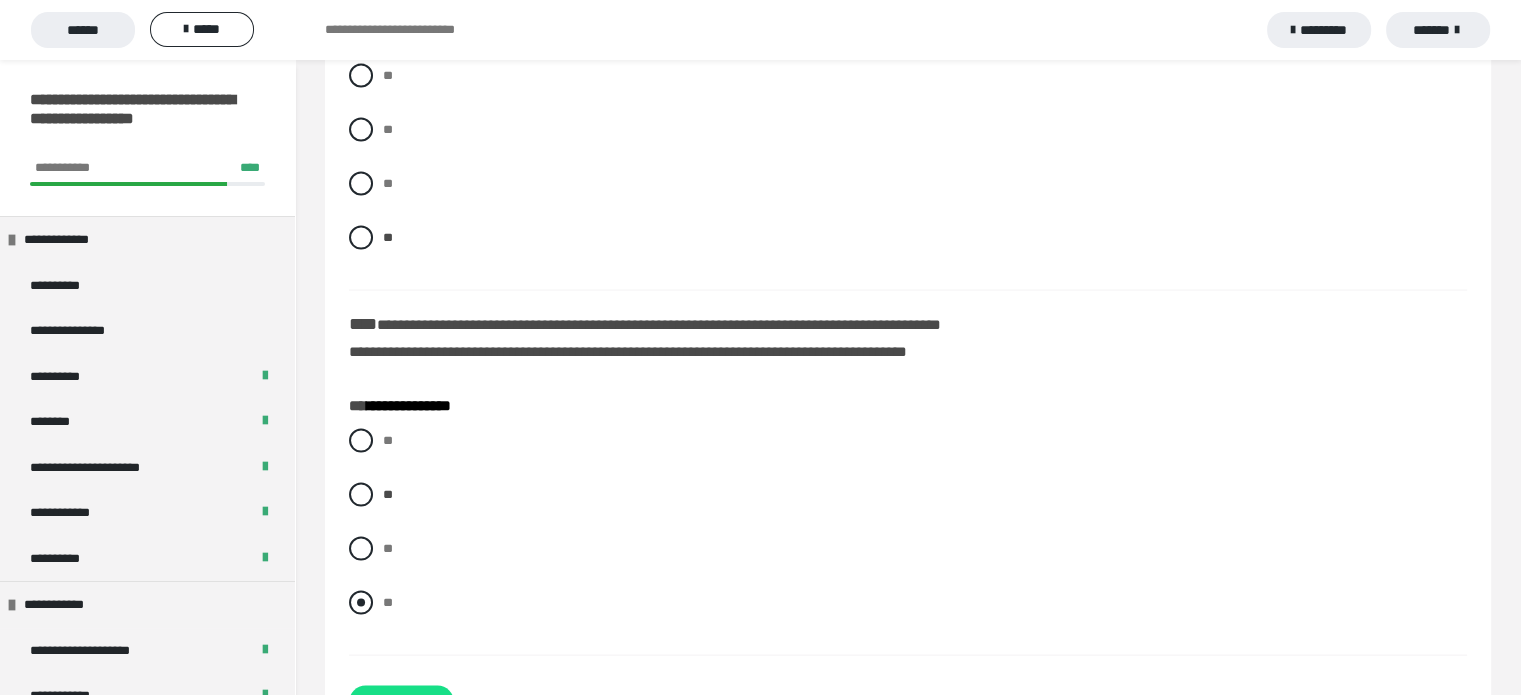 scroll, scrollTop: 4075, scrollLeft: 0, axis: vertical 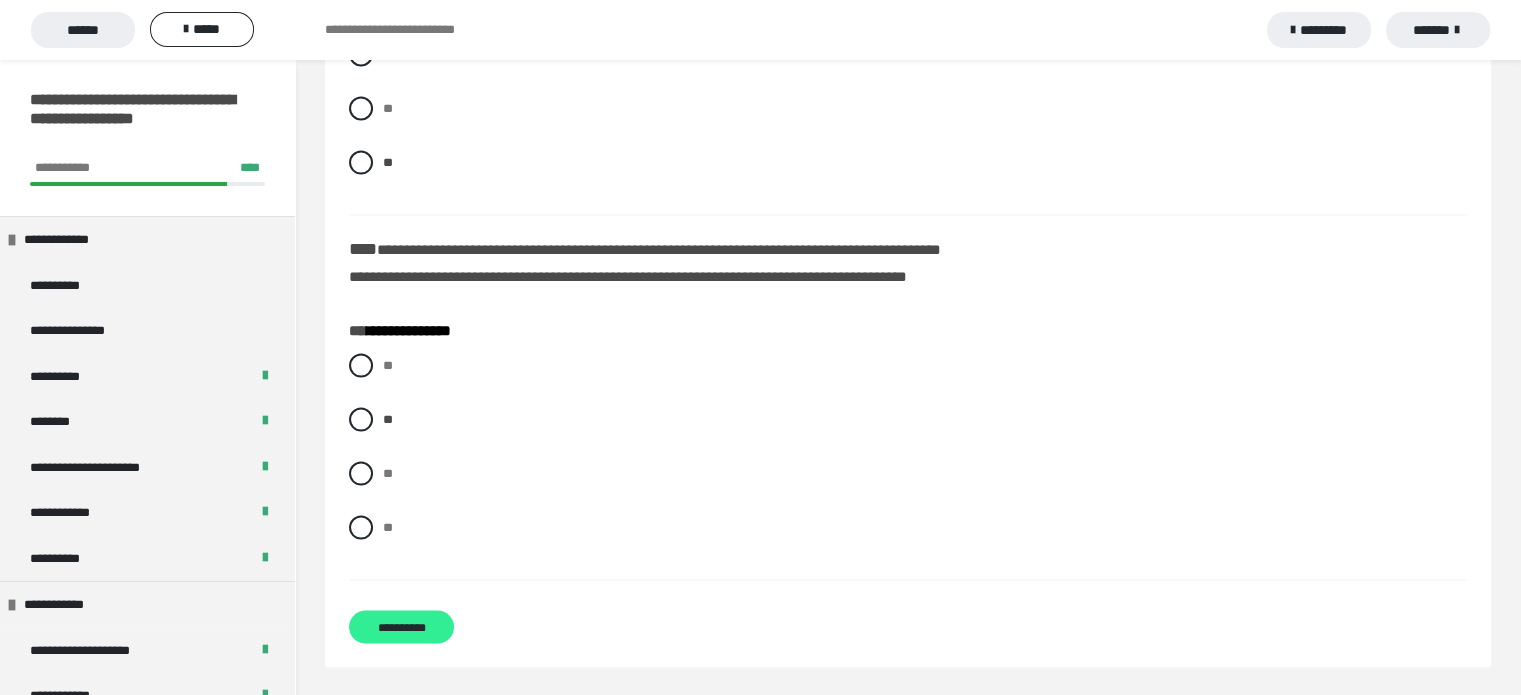 click on "**********" at bounding box center [401, 627] 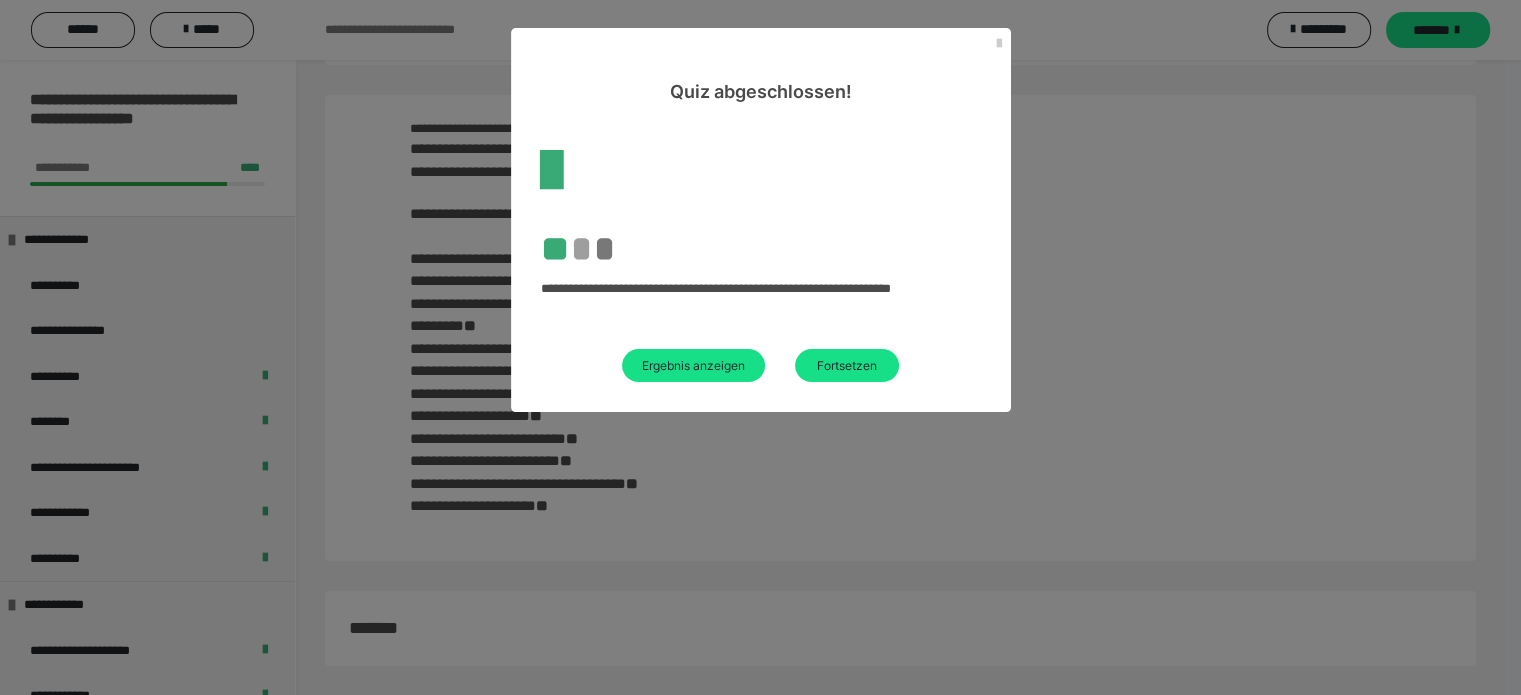 scroll, scrollTop: 3586, scrollLeft: 0, axis: vertical 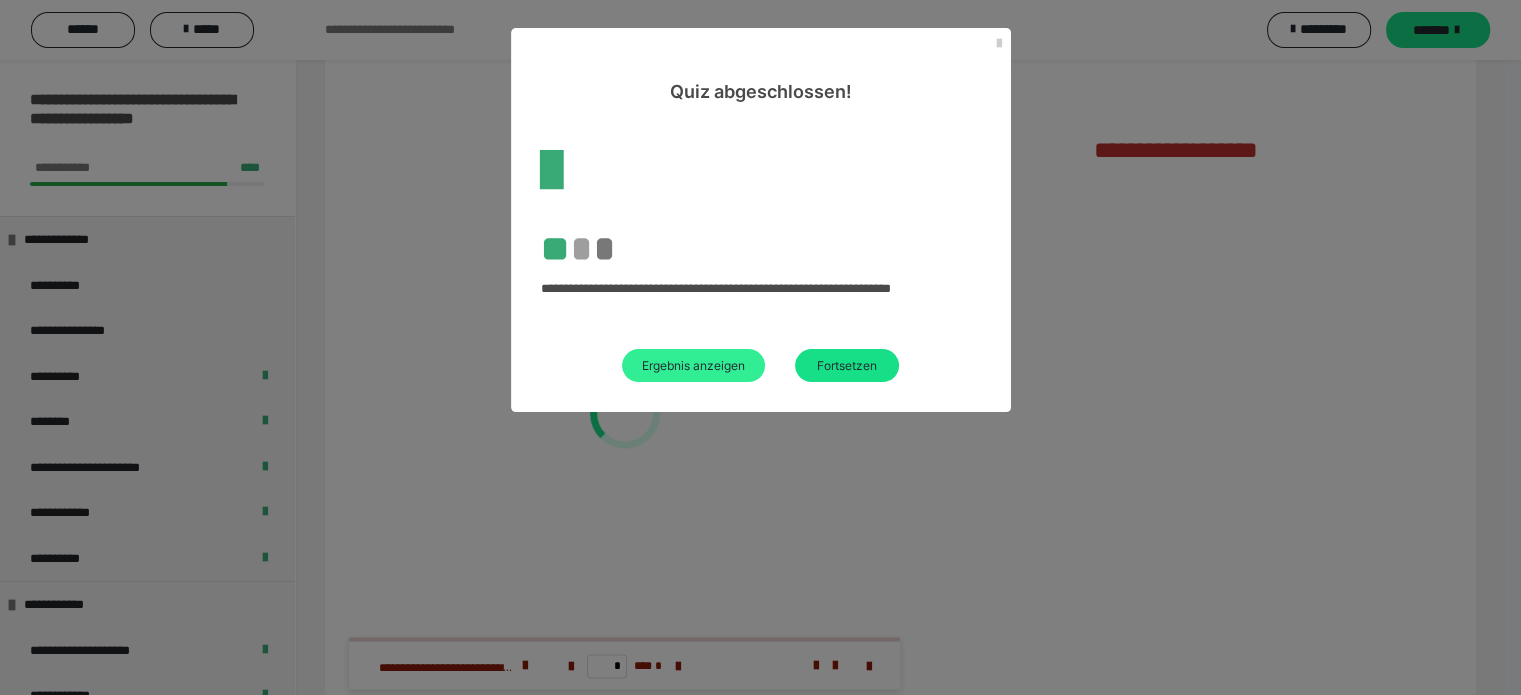 click on "Ergebnis anzeigen" at bounding box center [693, 365] 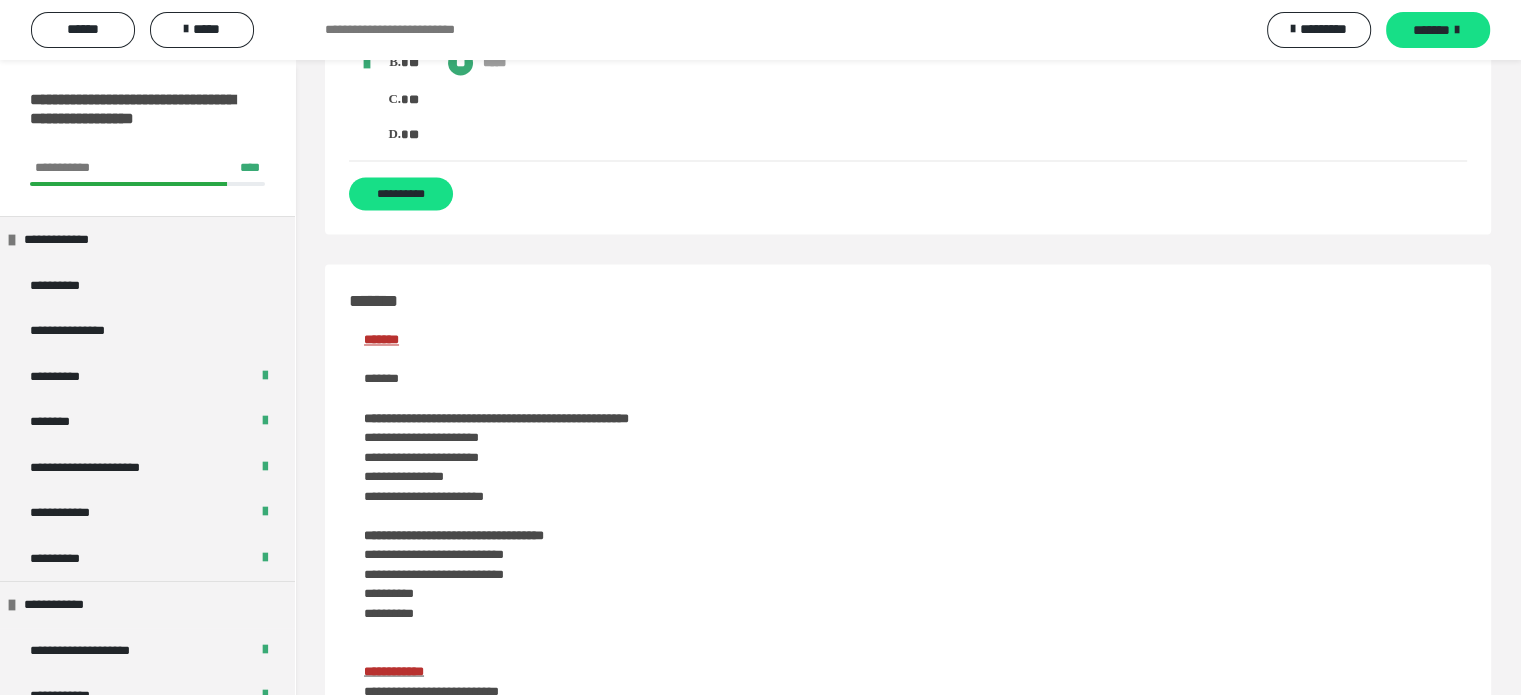 scroll, scrollTop: 3586, scrollLeft: 0, axis: vertical 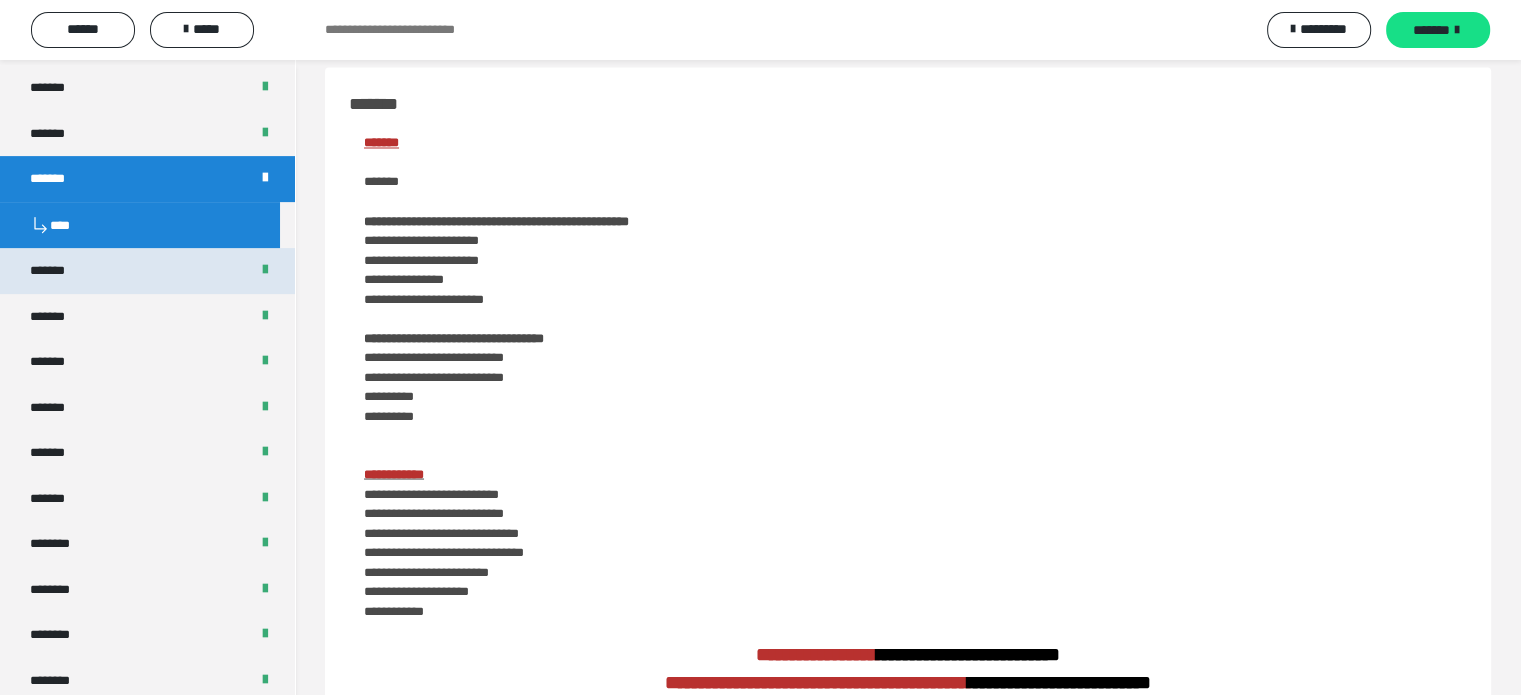 click on "*******" at bounding box center (147, 271) 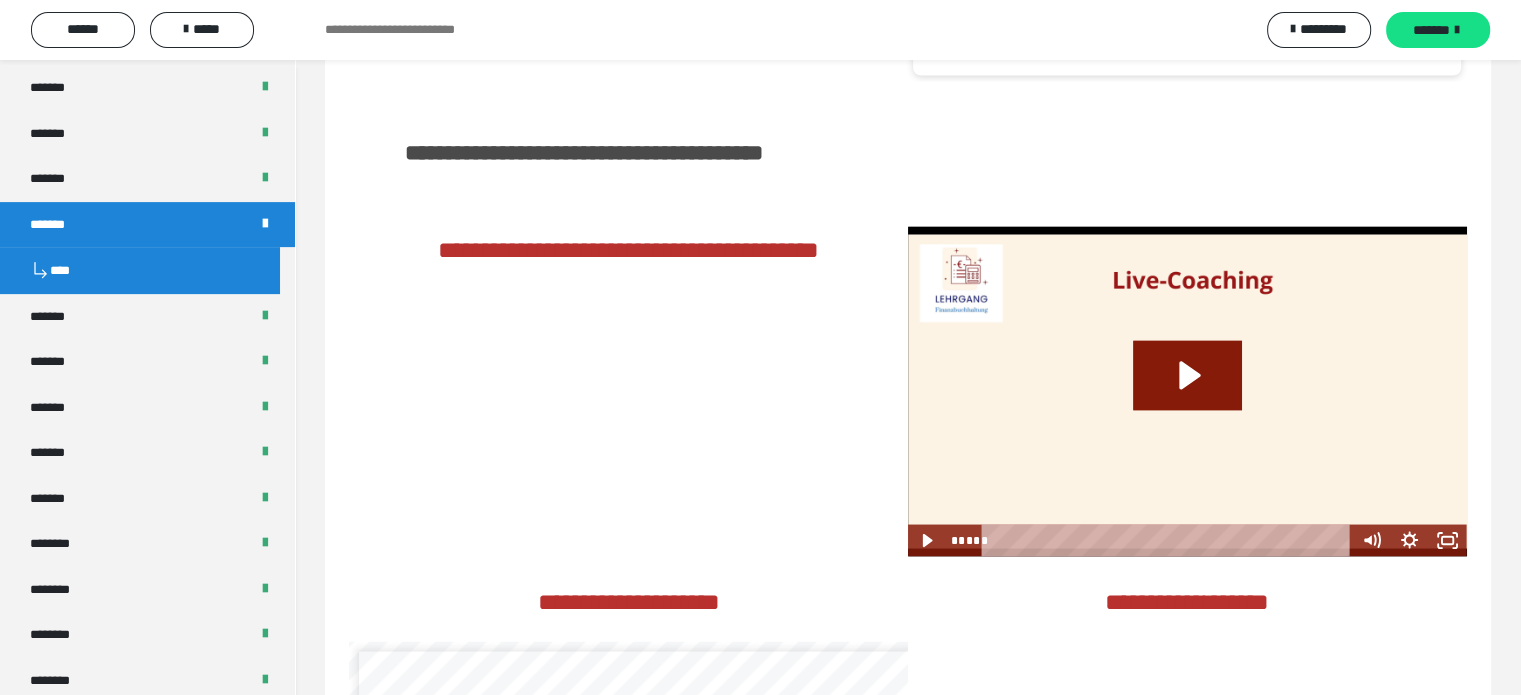 scroll, scrollTop: 488, scrollLeft: 0, axis: vertical 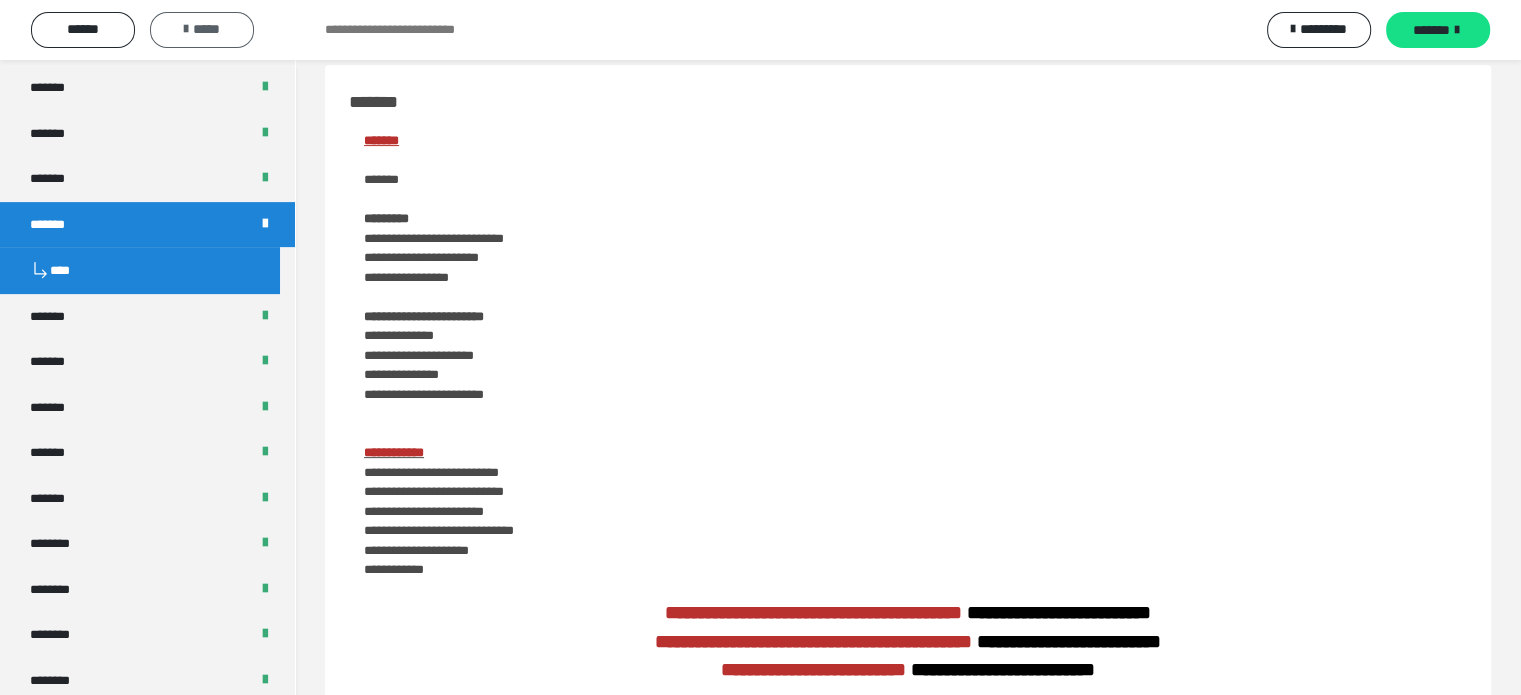 click on "*****" at bounding box center (202, 29) 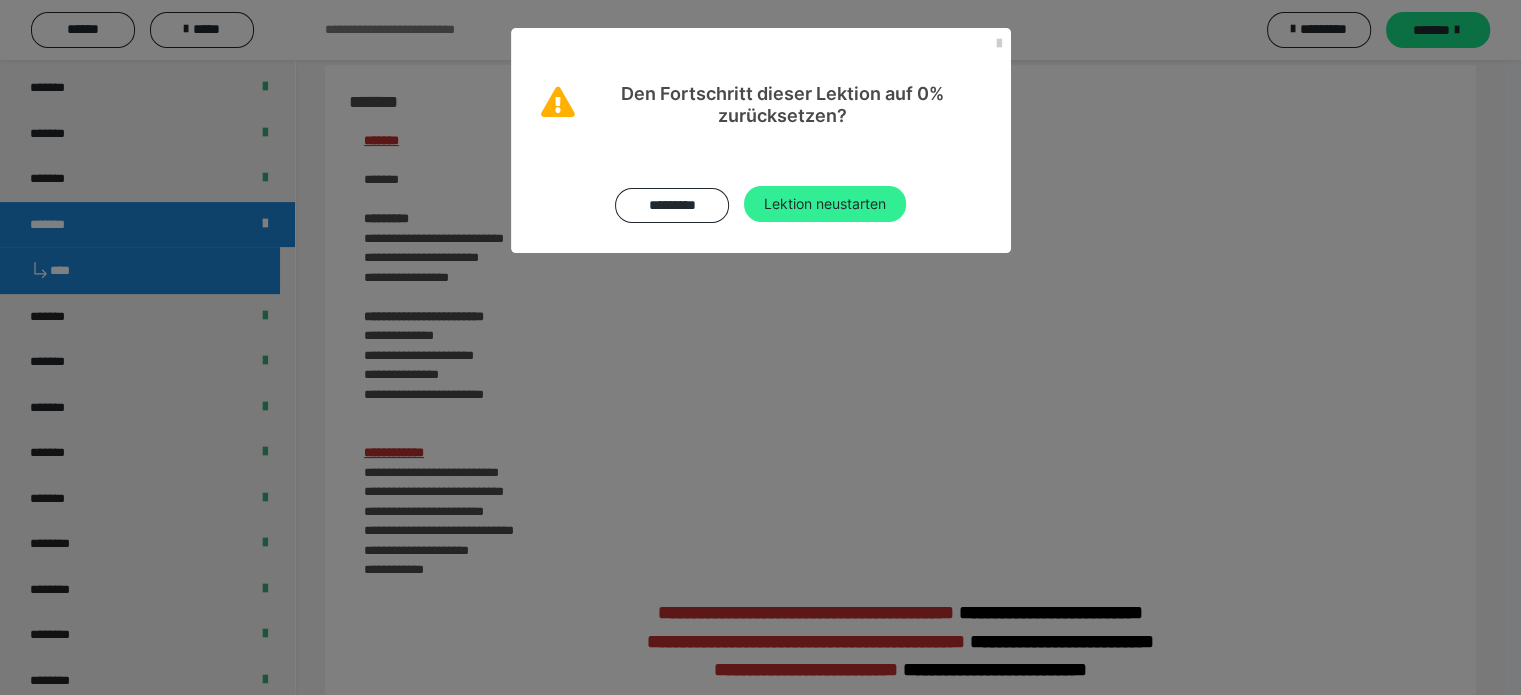 click on "Lektion neustarten" at bounding box center (825, 204) 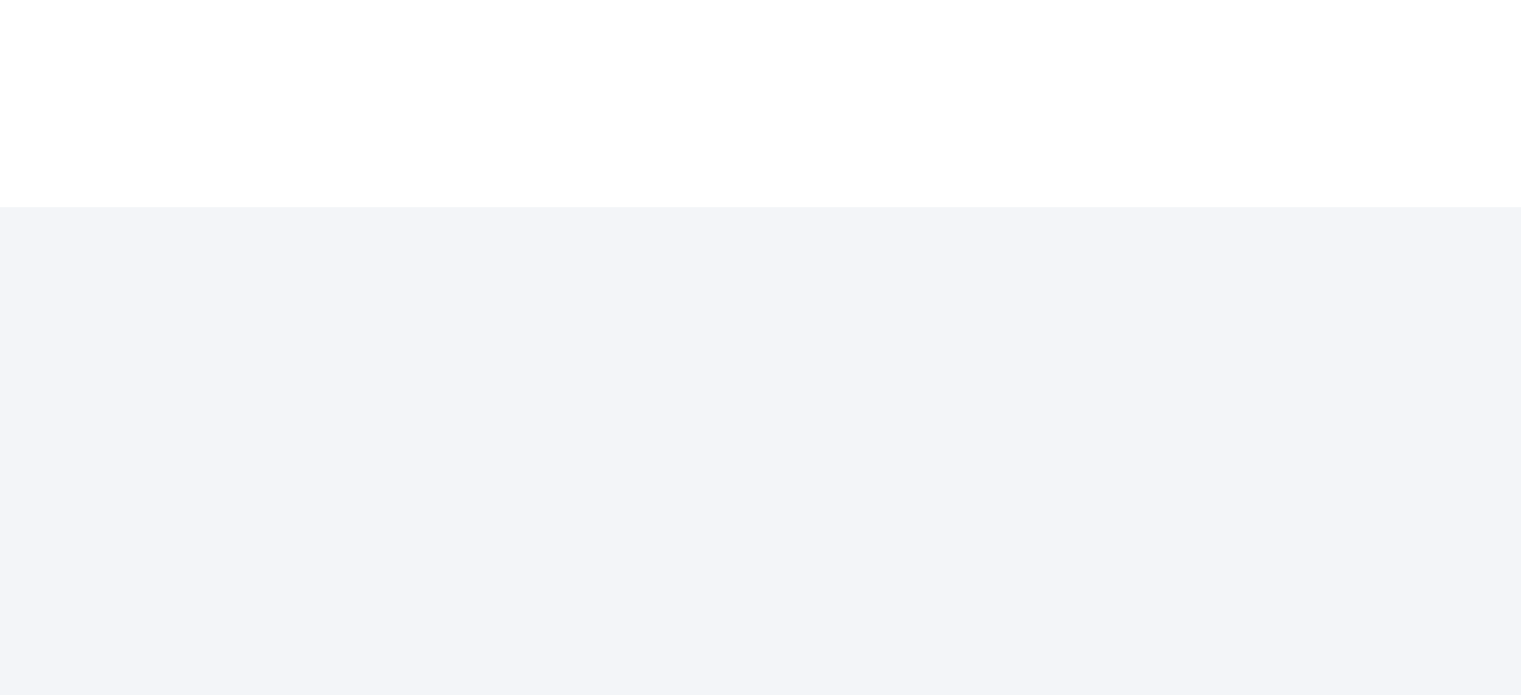 scroll, scrollTop: 0, scrollLeft: 0, axis: both 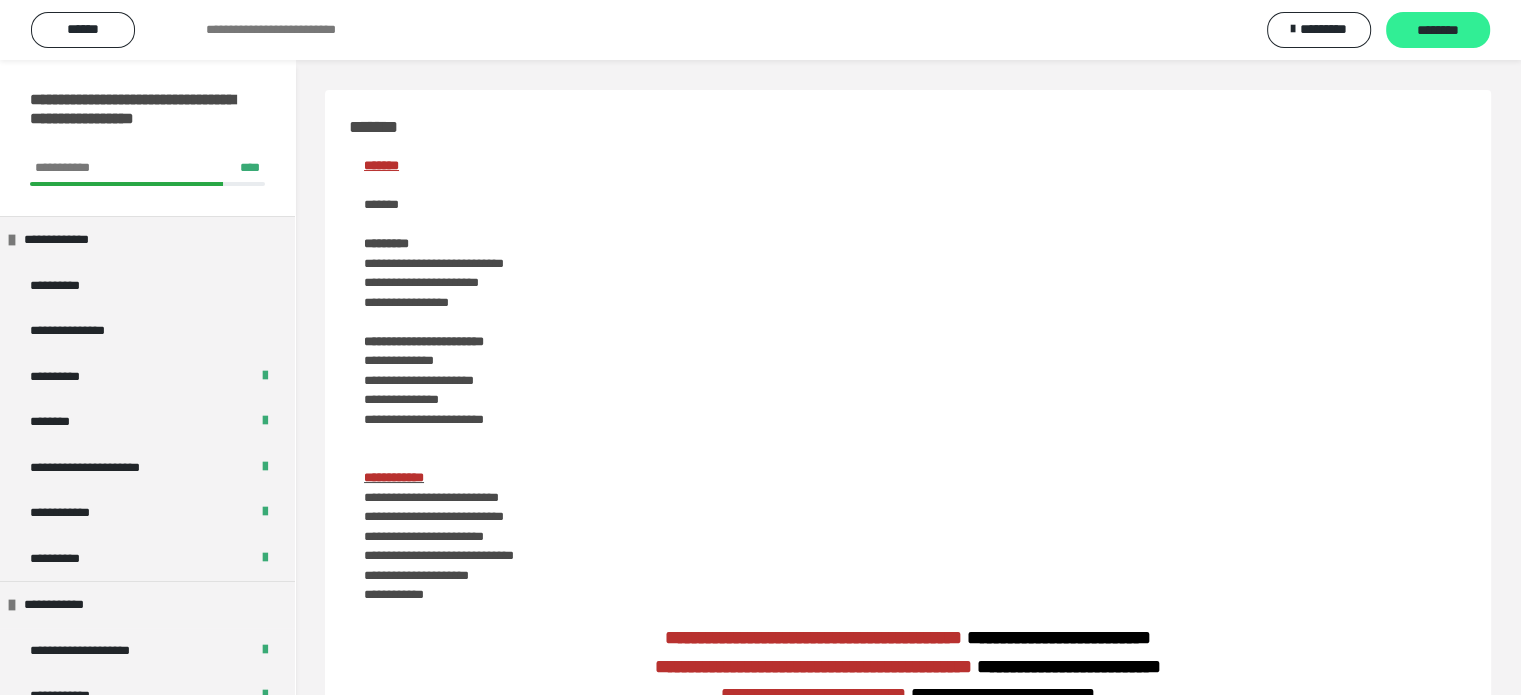 click on "********" at bounding box center (1438, 31) 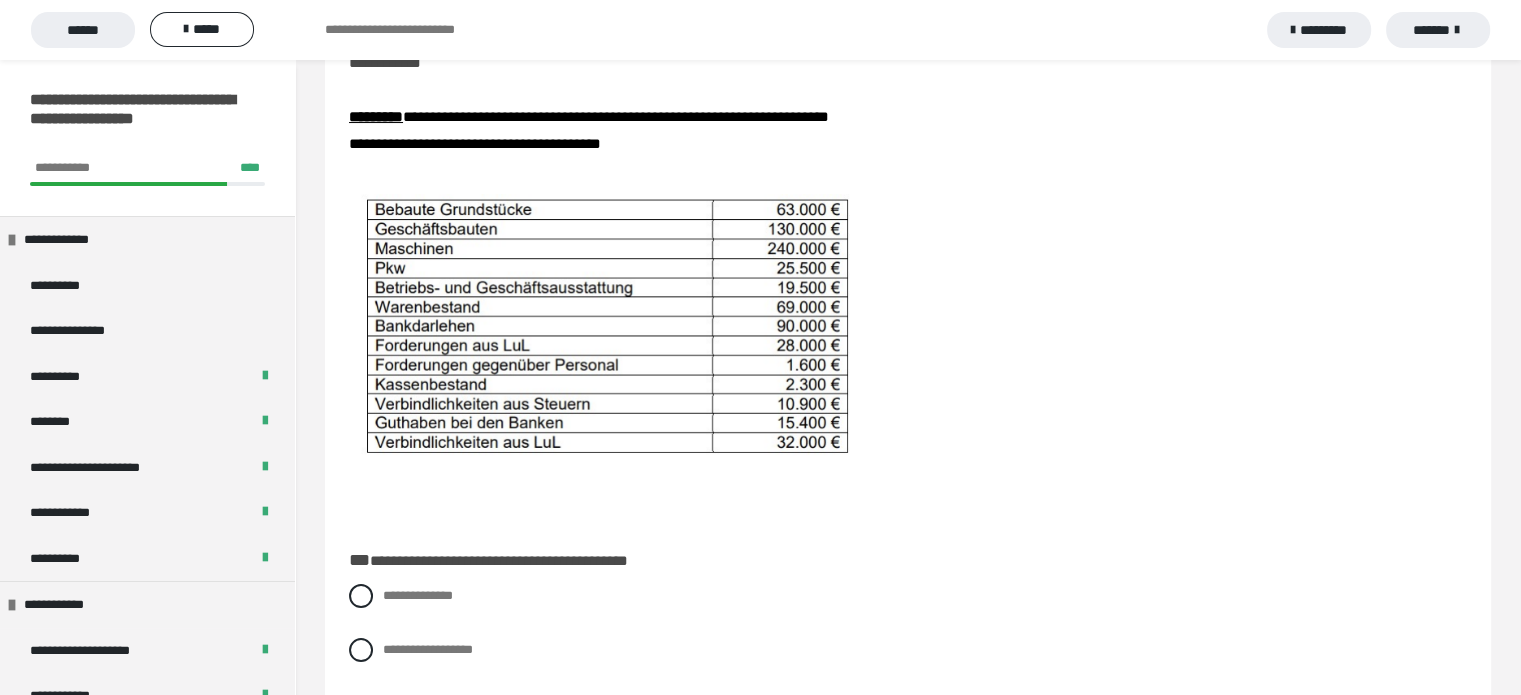 scroll, scrollTop: 300, scrollLeft: 0, axis: vertical 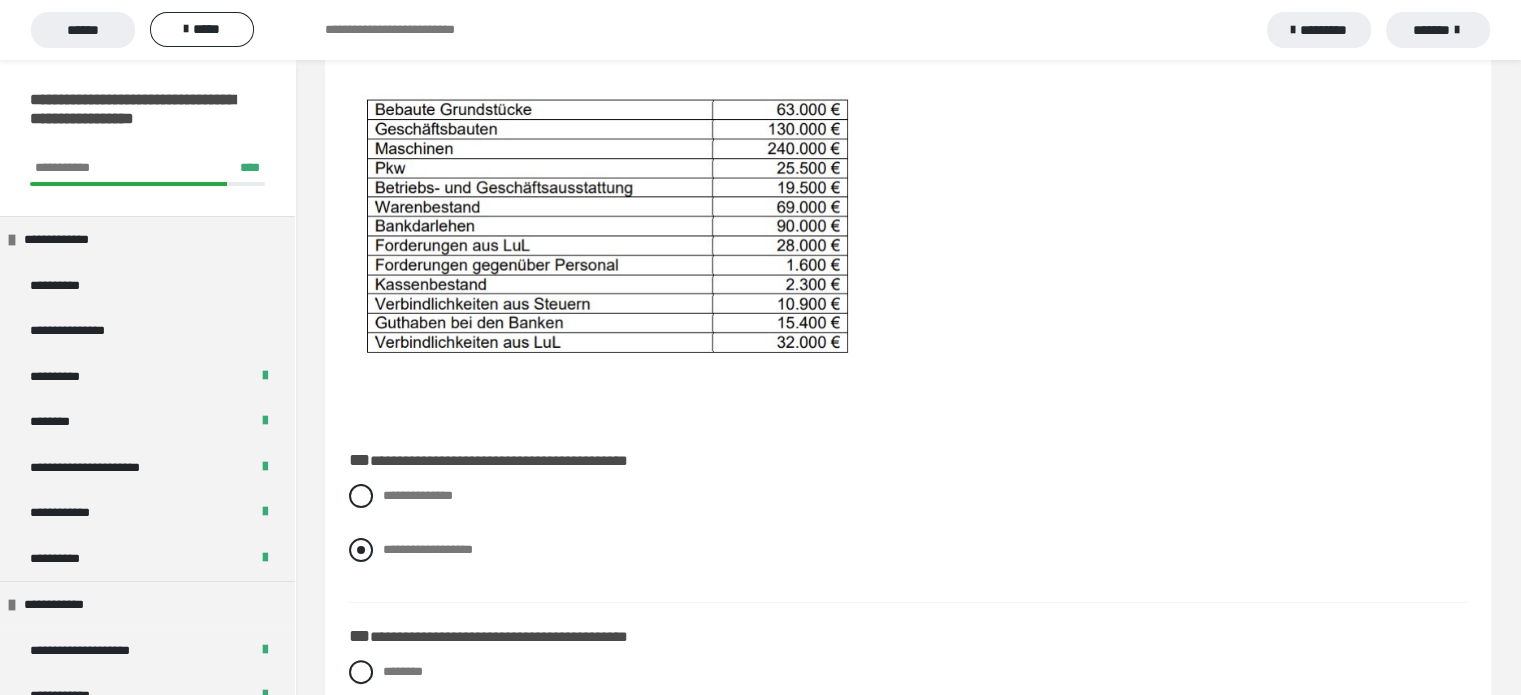 click on "**********" at bounding box center (908, 550) 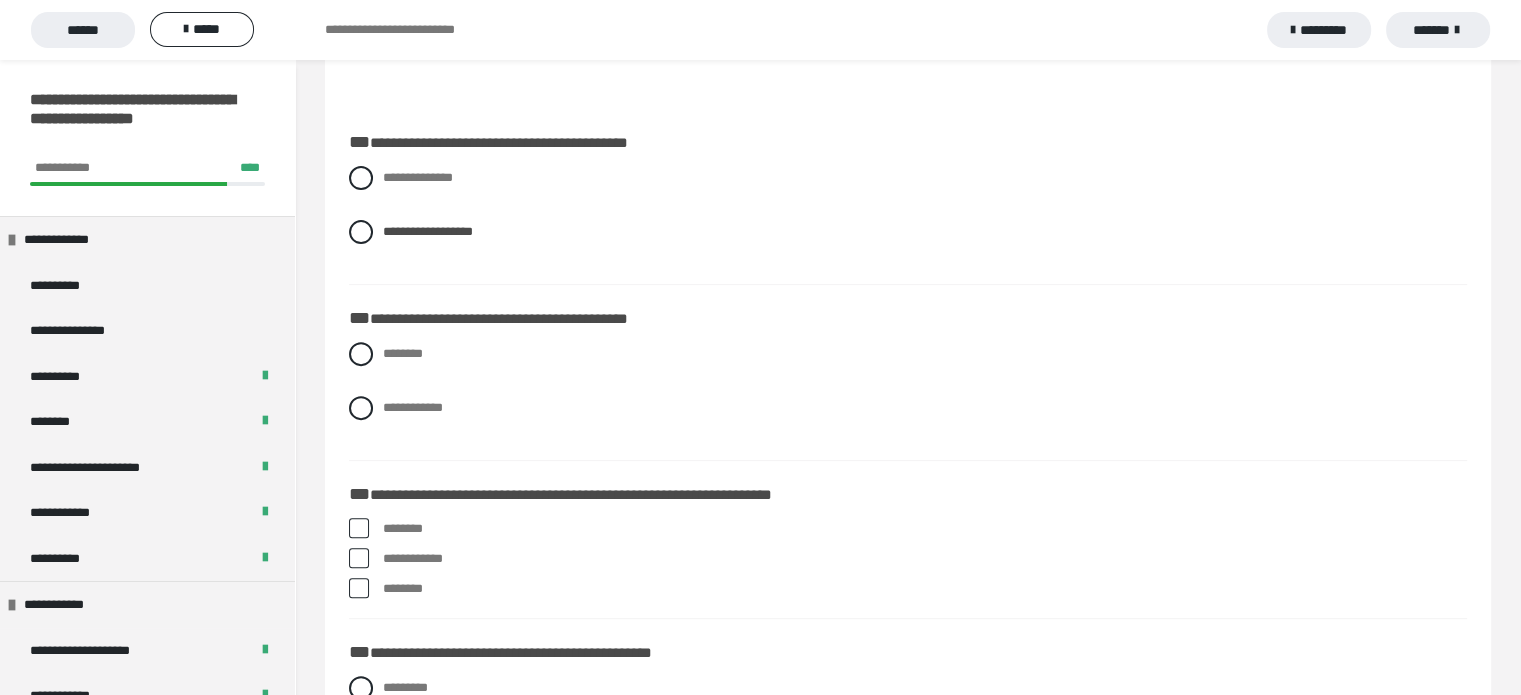 scroll, scrollTop: 626, scrollLeft: 0, axis: vertical 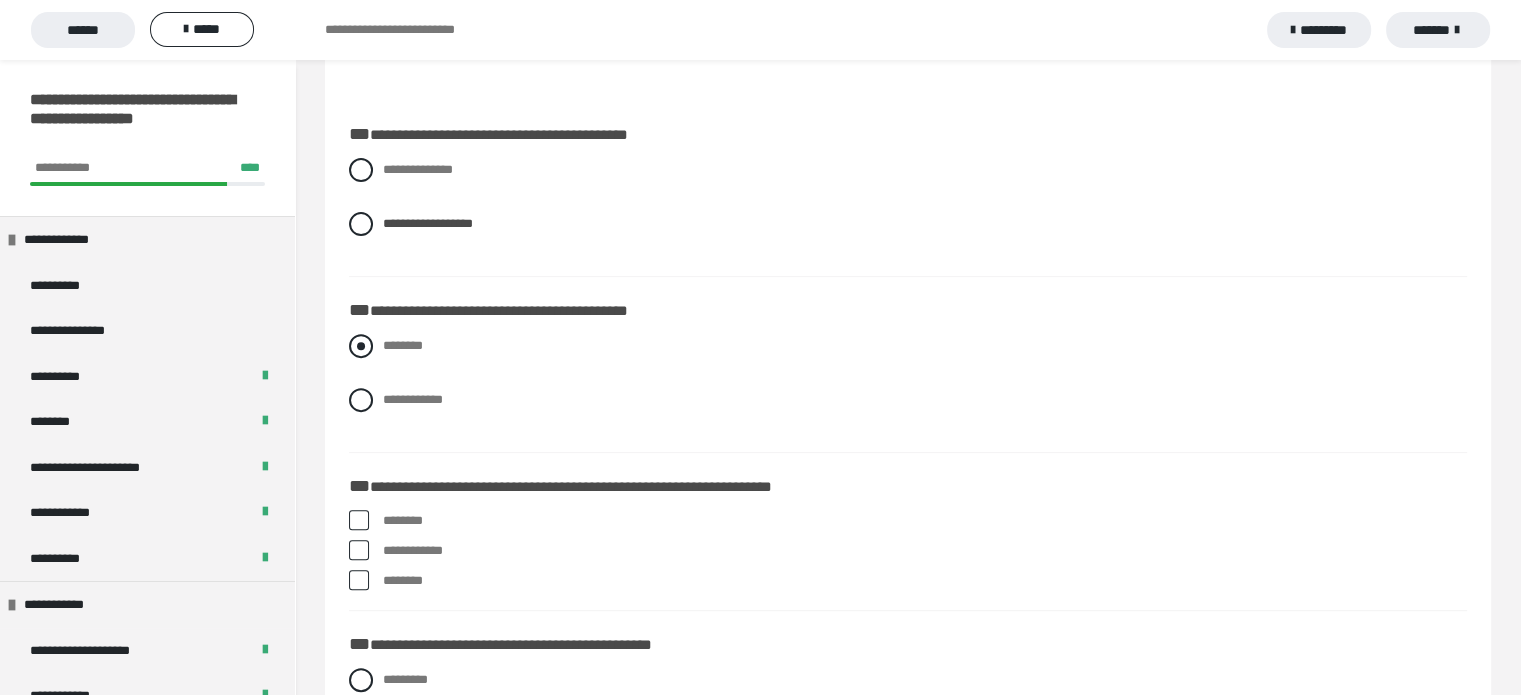 click on "********" at bounding box center (908, 346) 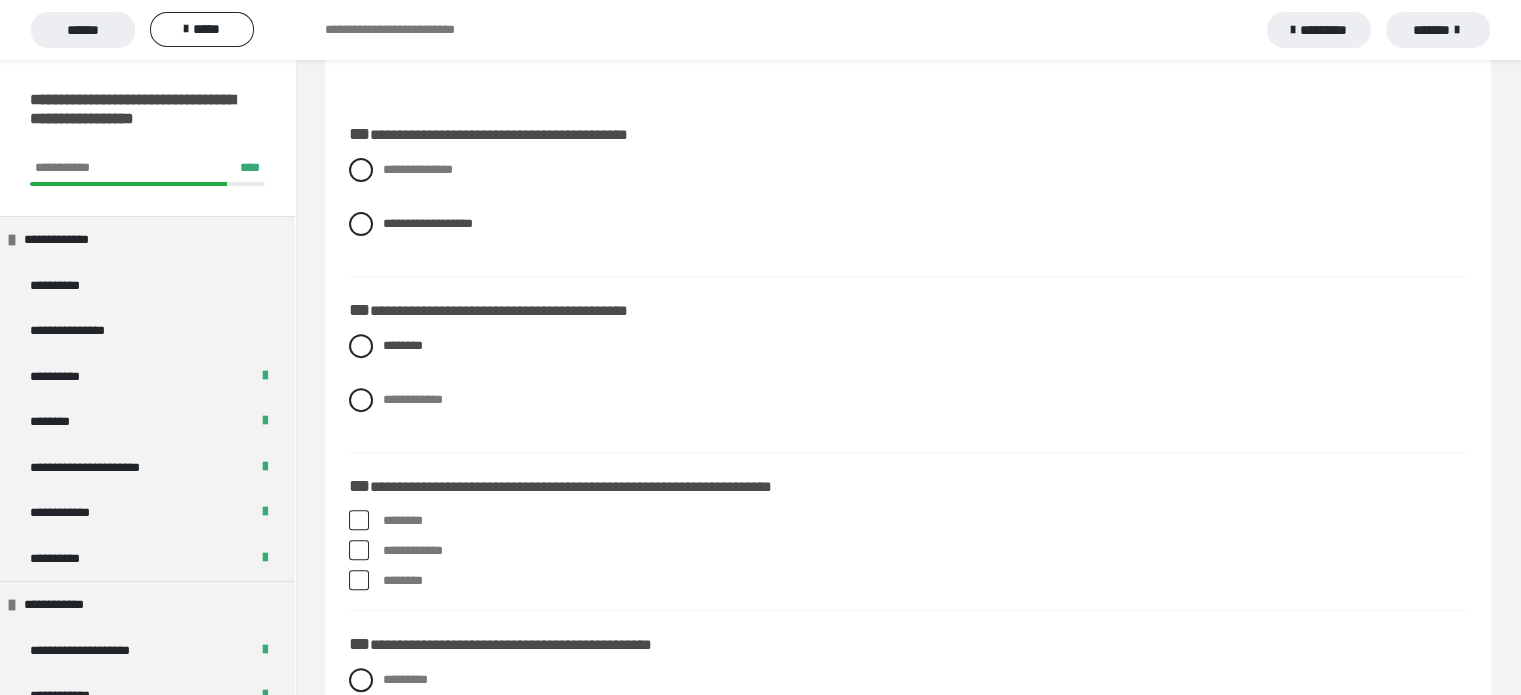 click at bounding box center (359, 550) 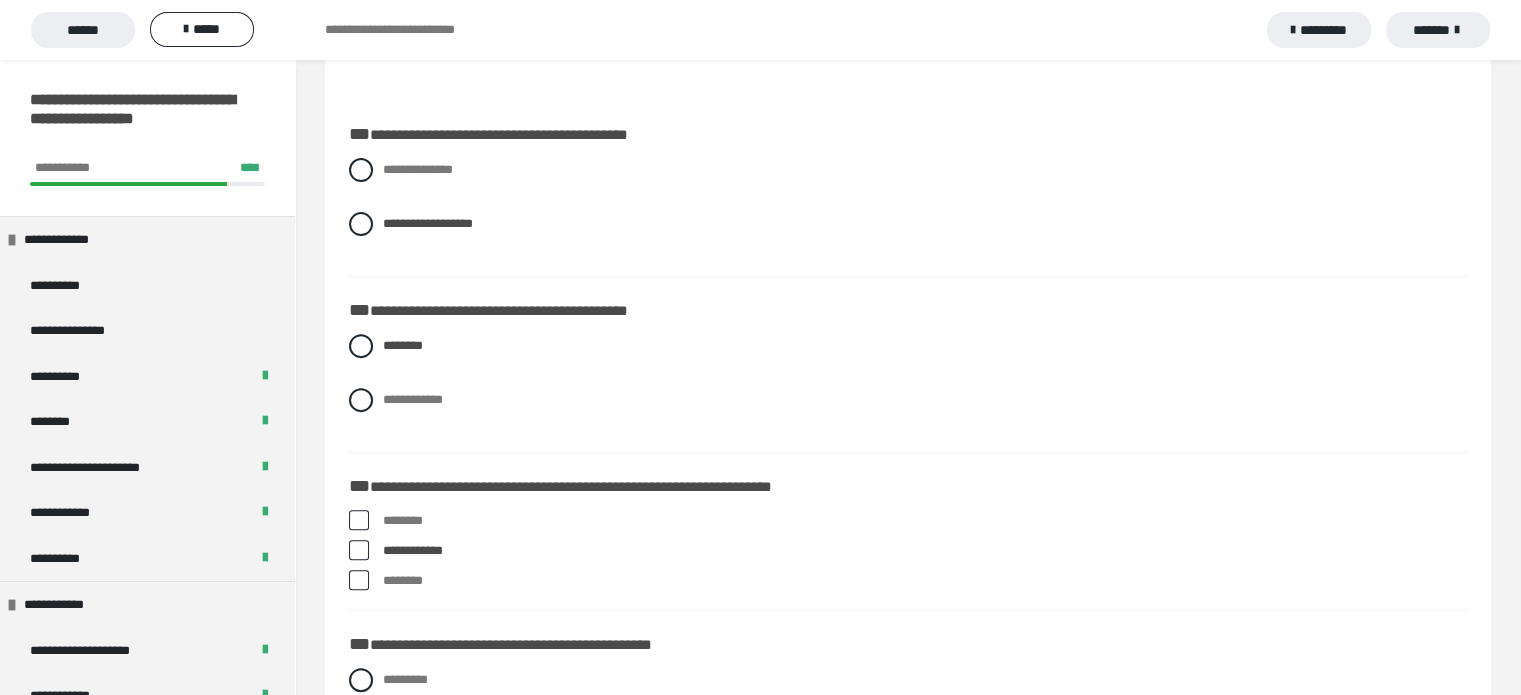 click at bounding box center [359, 580] 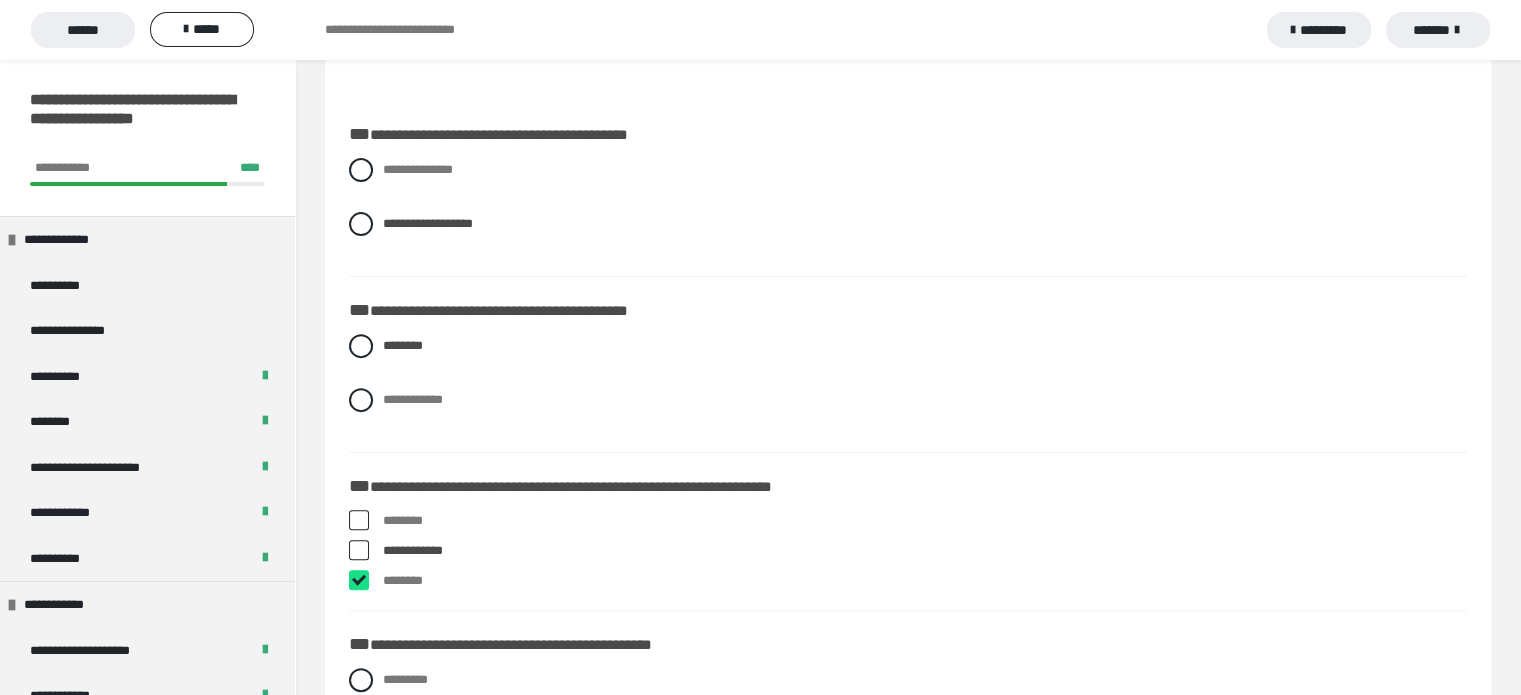 checkbox on "****" 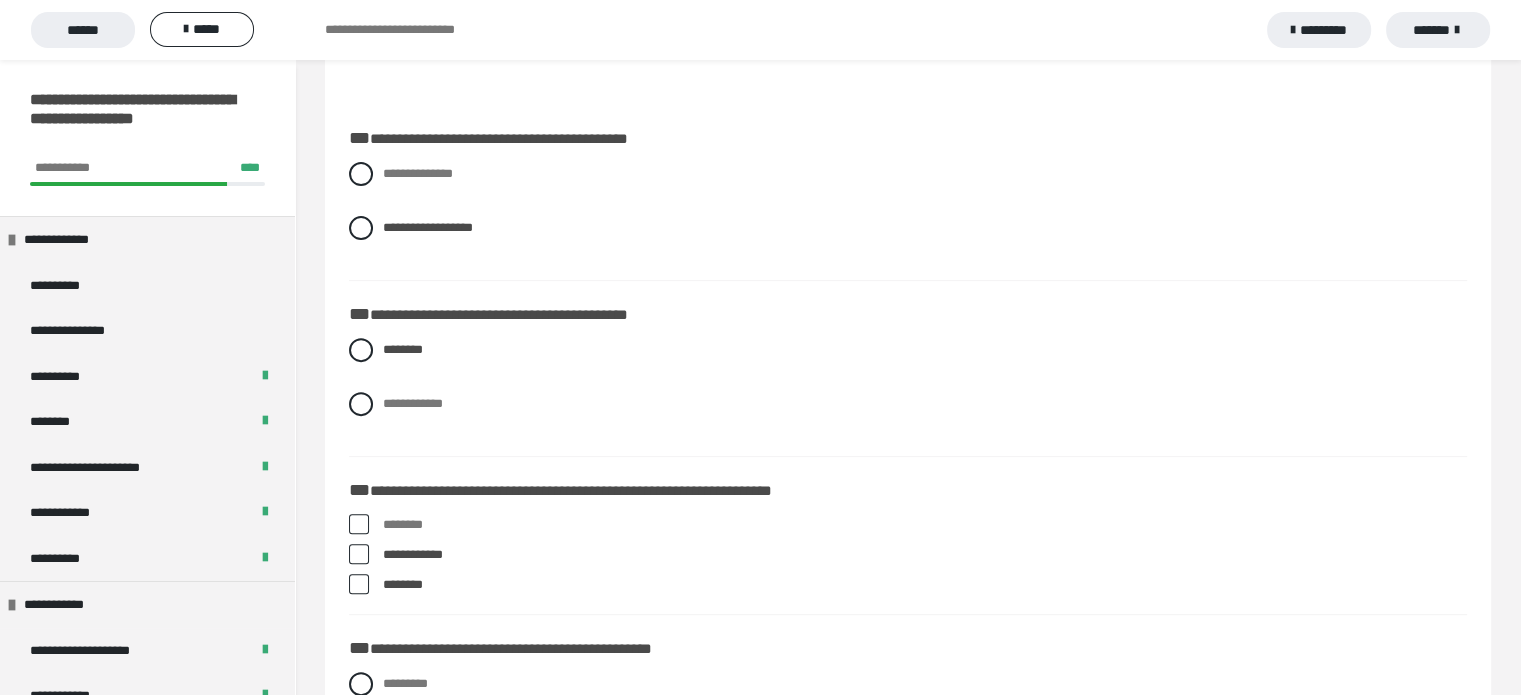 scroll, scrollTop: 800, scrollLeft: 0, axis: vertical 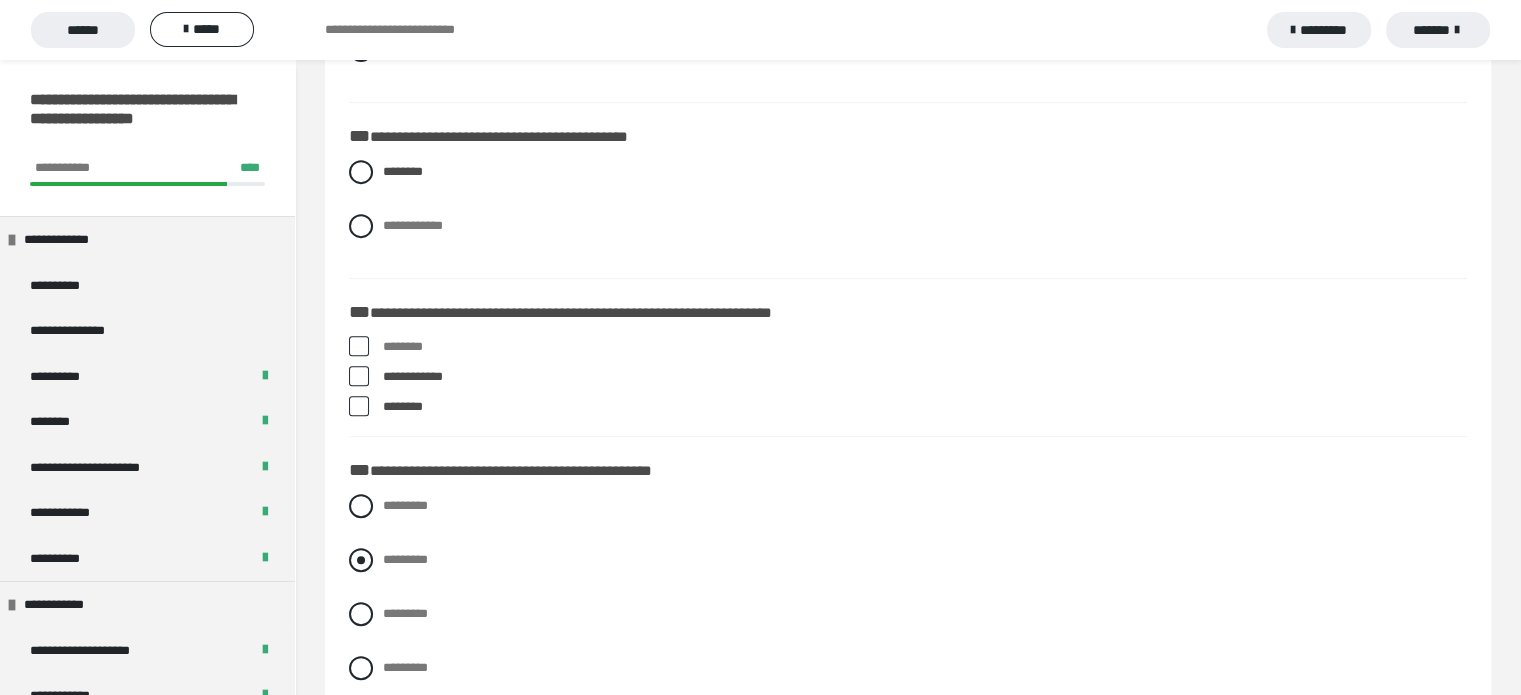 click on "*********" at bounding box center [405, 559] 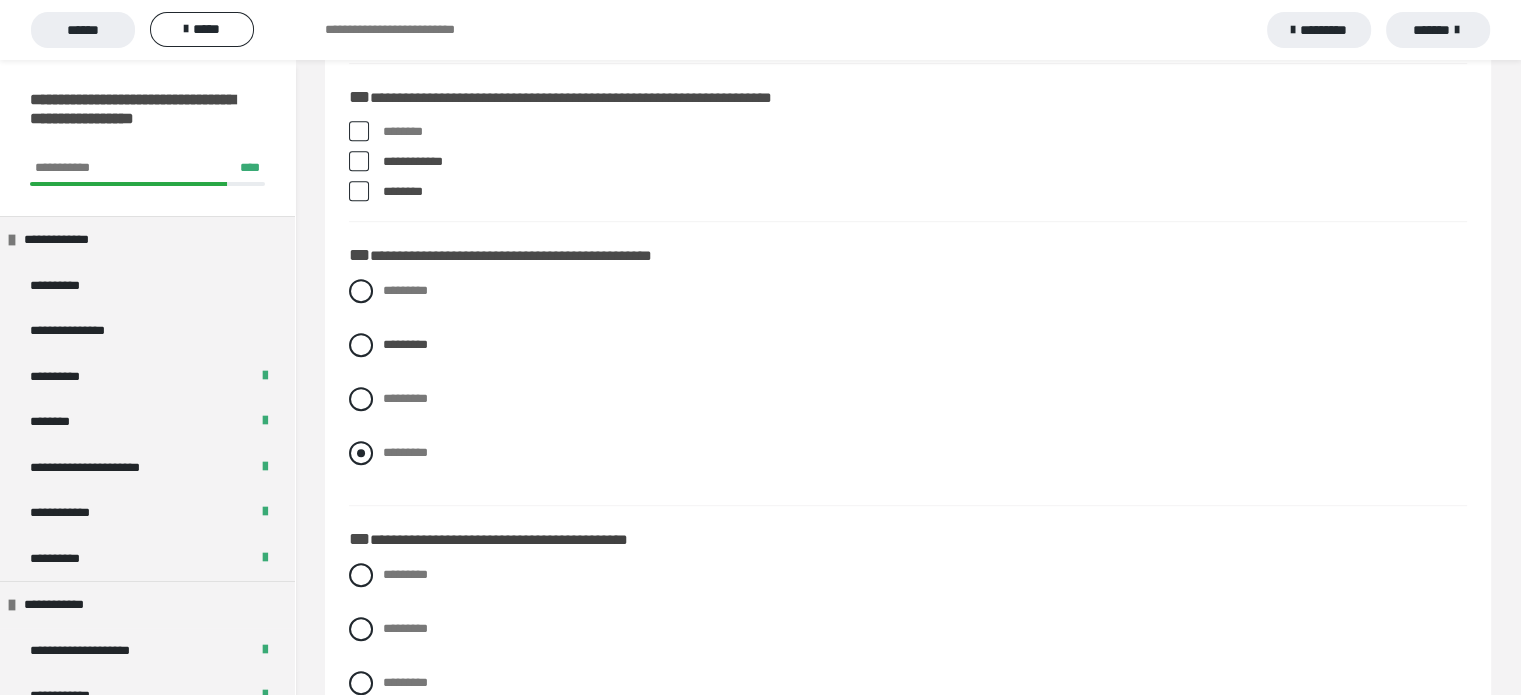 scroll, scrollTop: 1100, scrollLeft: 0, axis: vertical 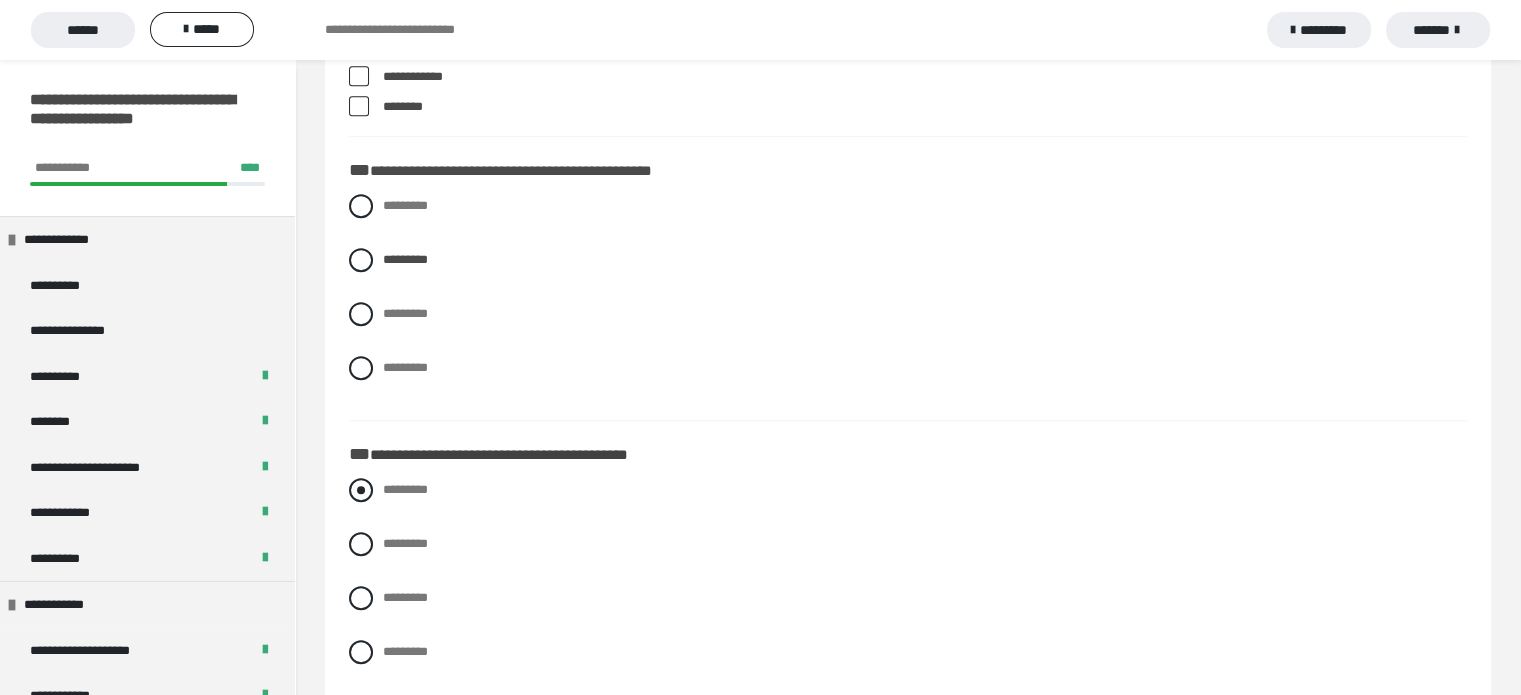 click on "*********" at bounding box center [405, 489] 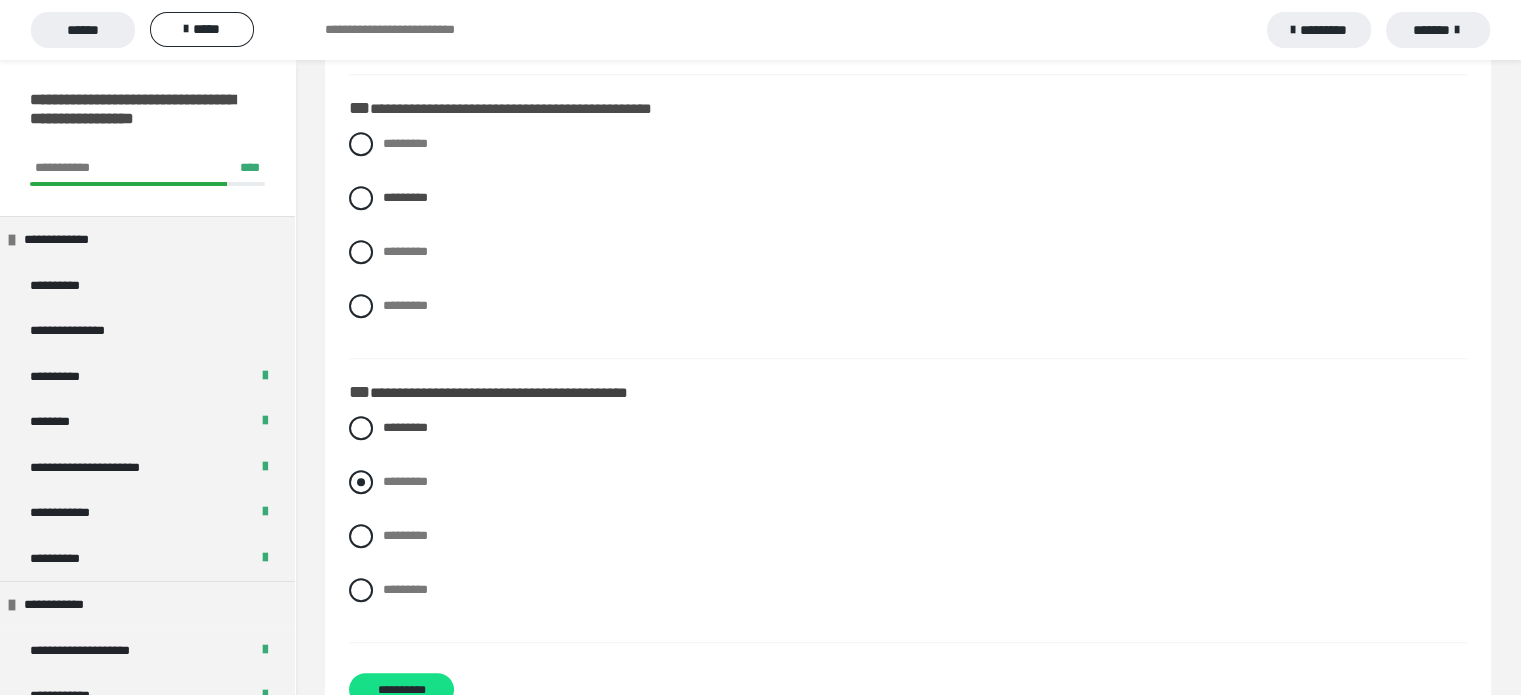 scroll, scrollTop: 1226, scrollLeft: 0, axis: vertical 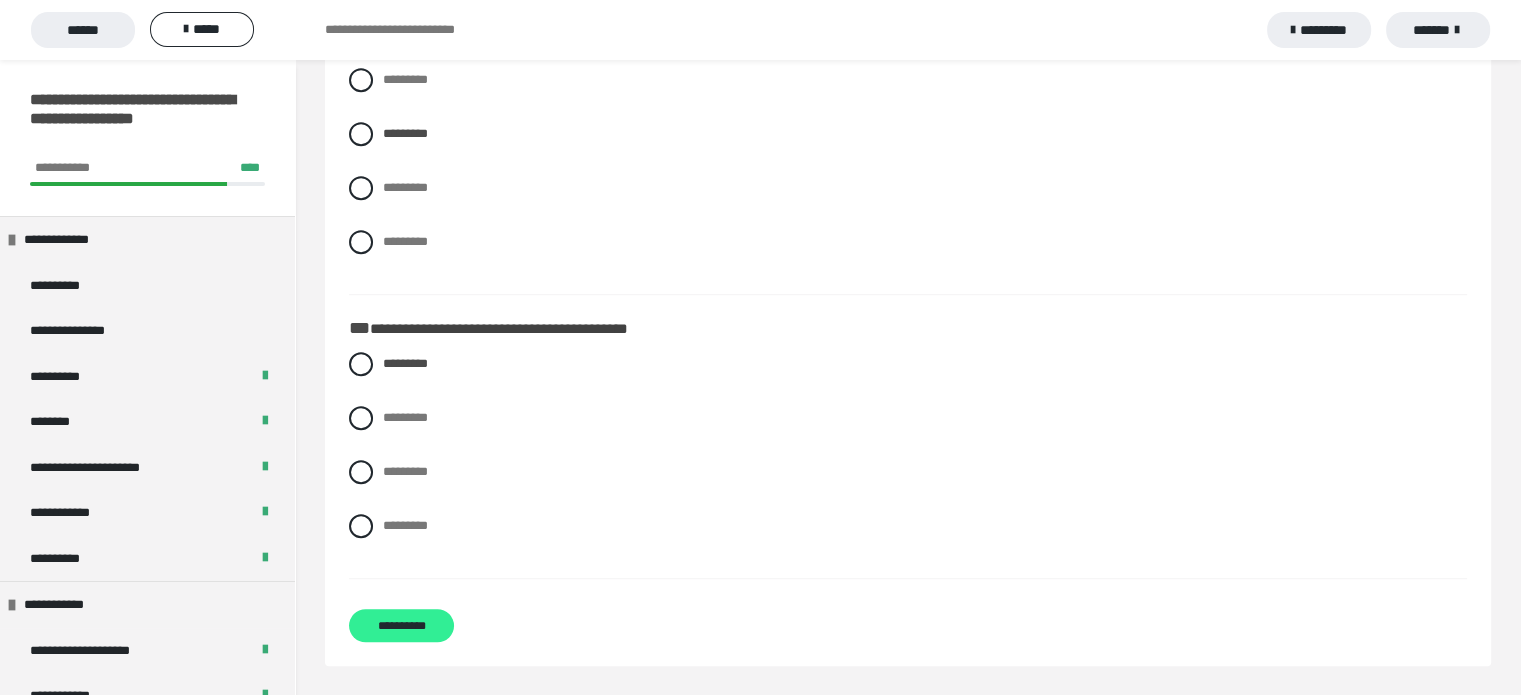 click on "**********" at bounding box center (401, 625) 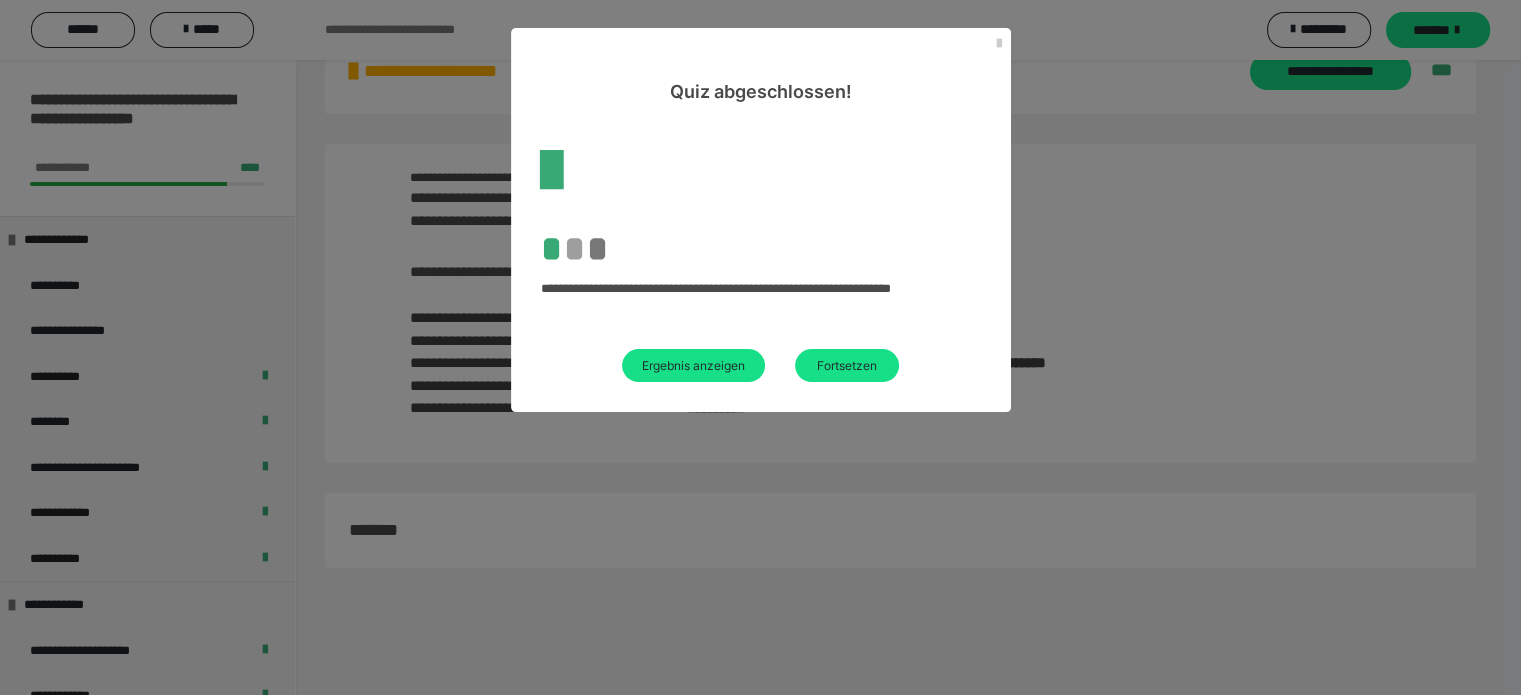 scroll, scrollTop: 60, scrollLeft: 0, axis: vertical 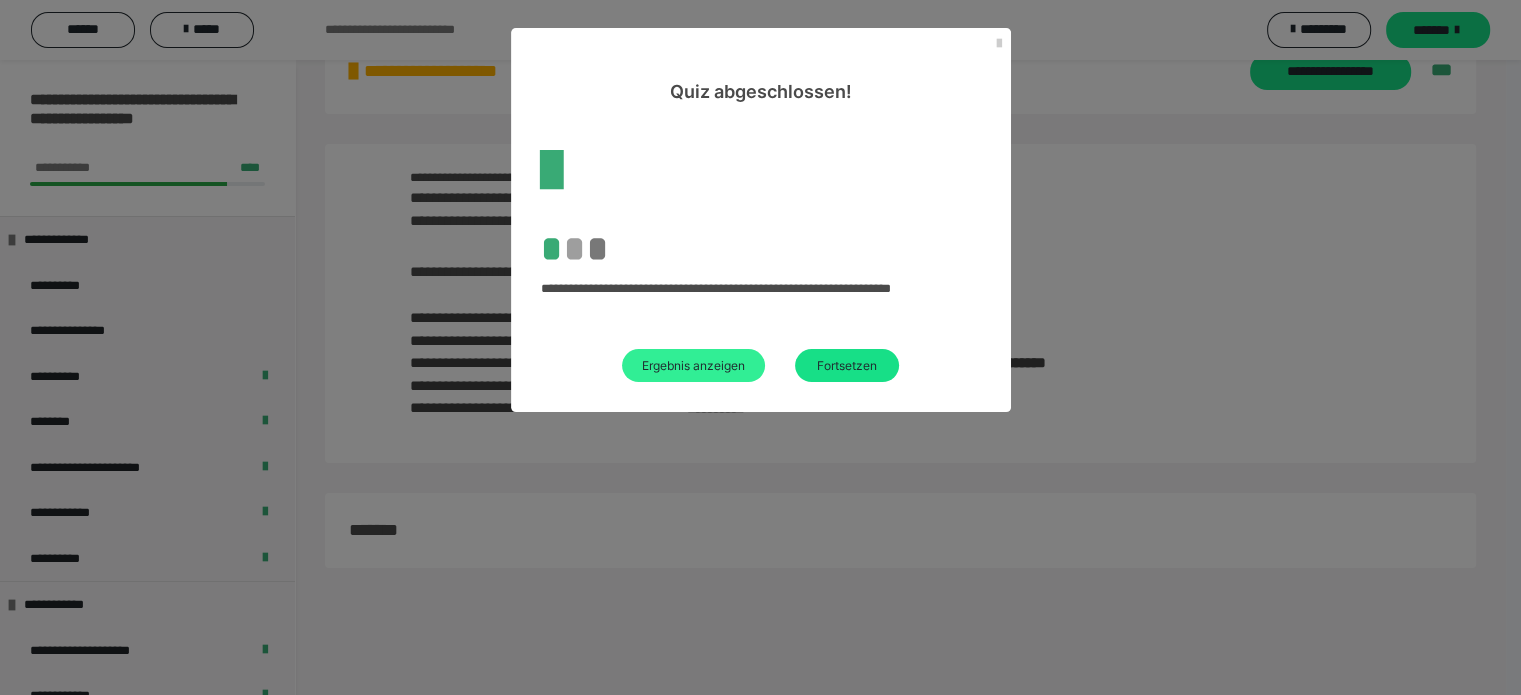click on "Ergebnis anzeigen" at bounding box center [693, 365] 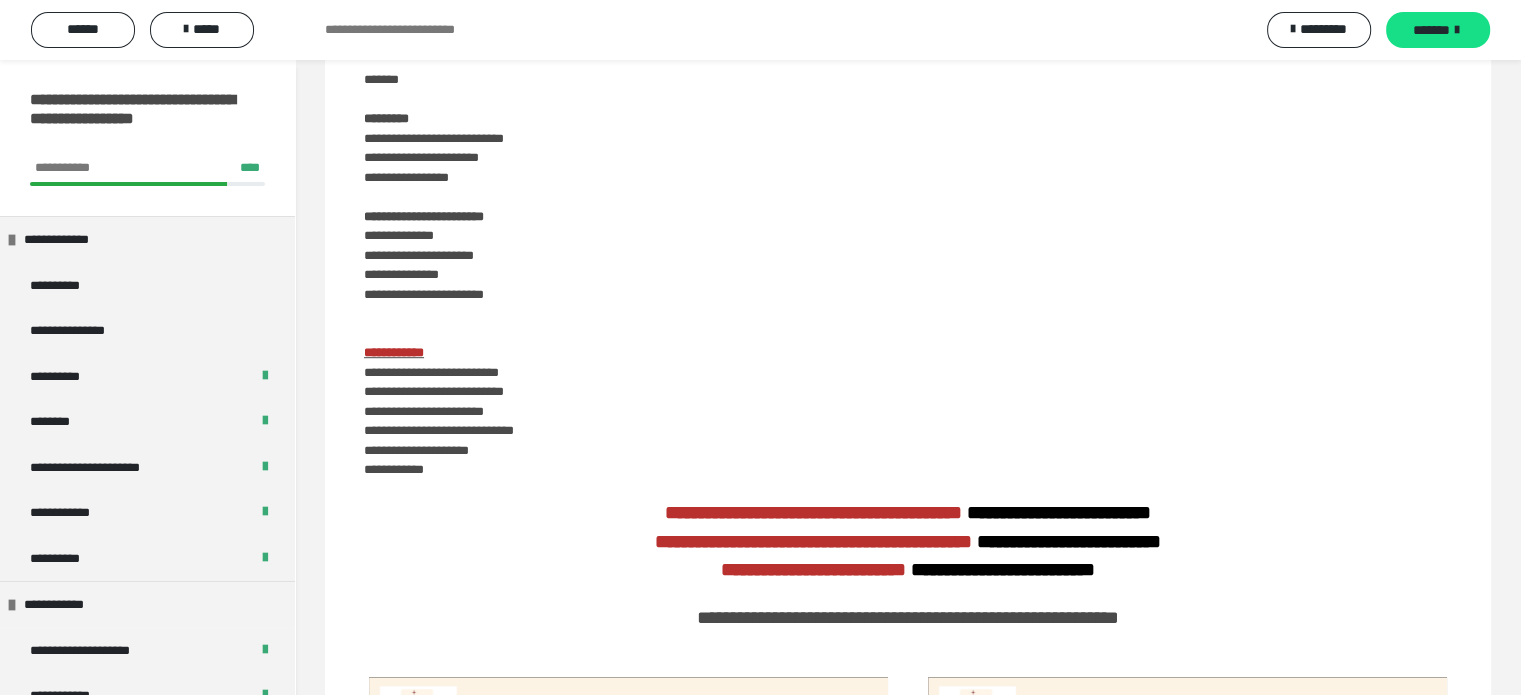 scroll, scrollTop: 1300, scrollLeft: 0, axis: vertical 